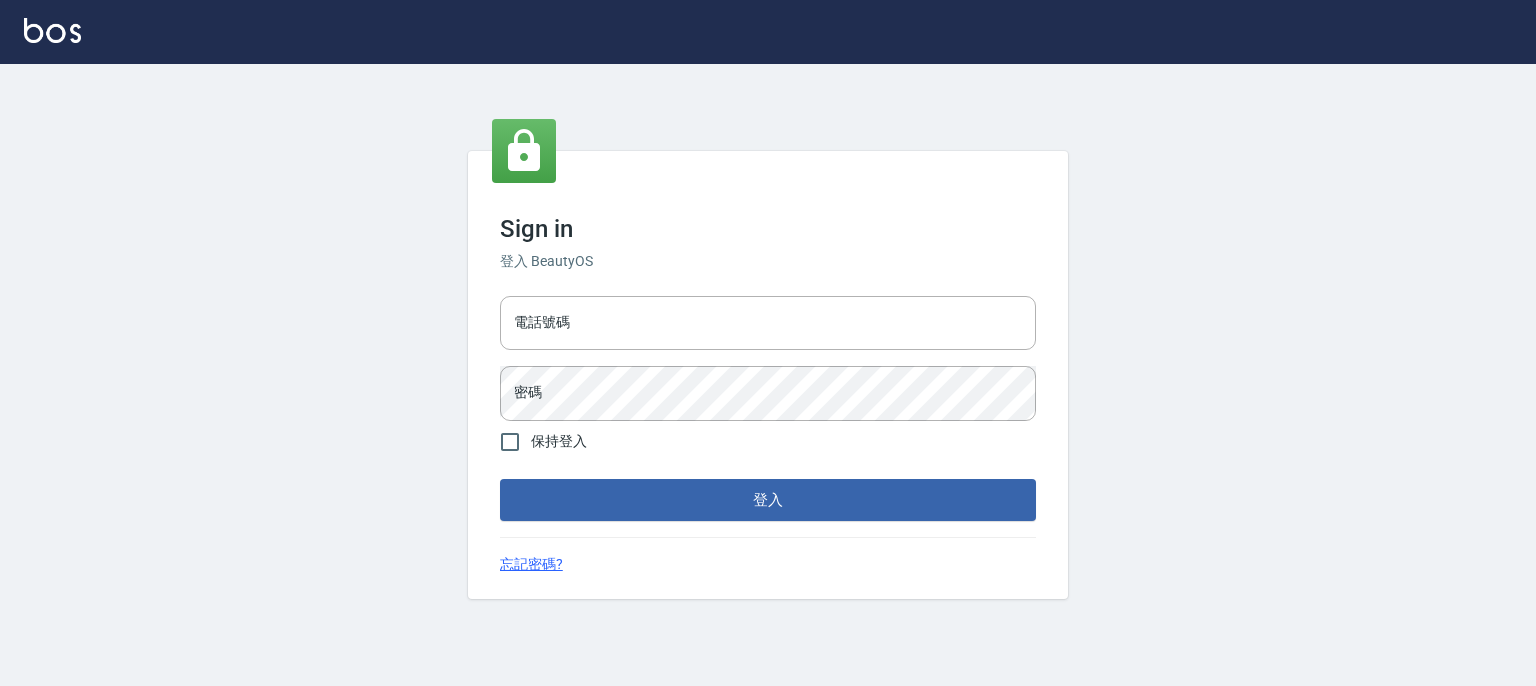 scroll, scrollTop: 0, scrollLeft: 0, axis: both 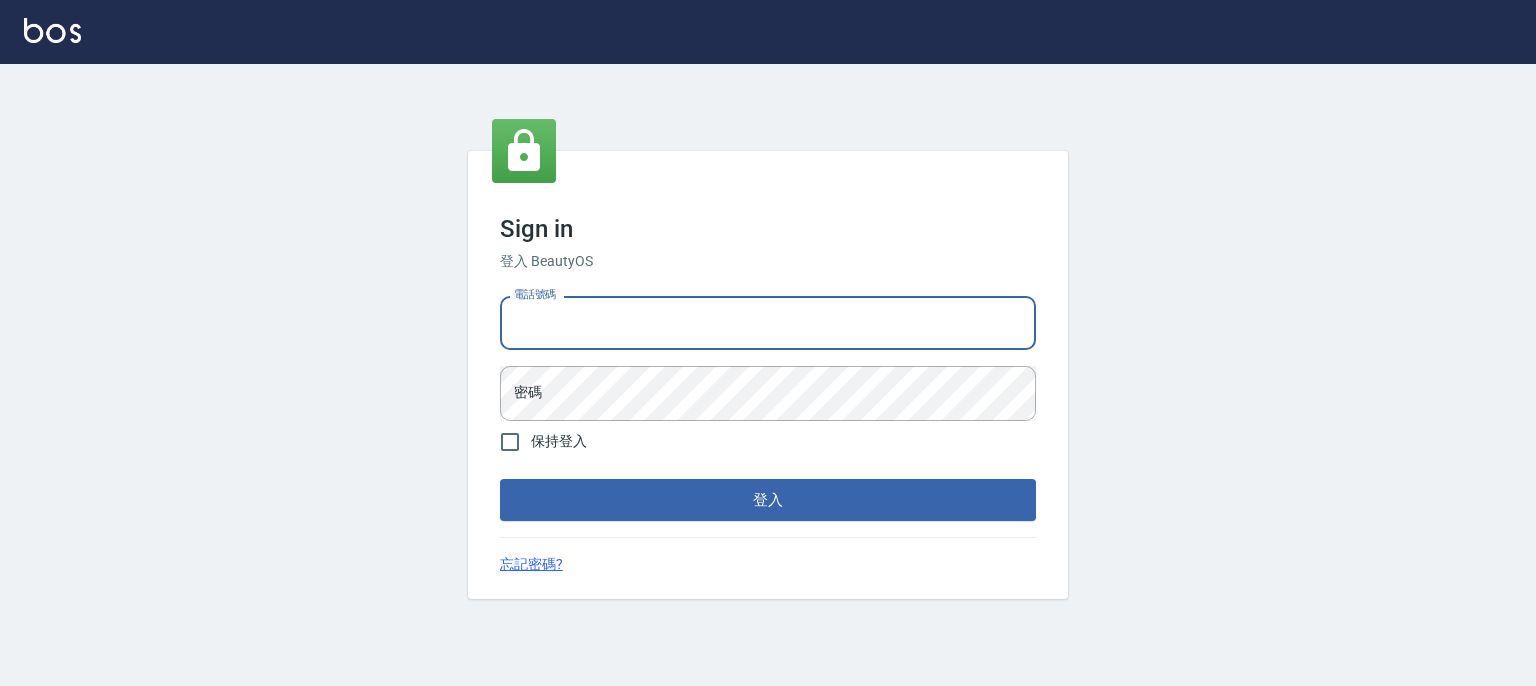 click on "電話號碼" at bounding box center [768, 323] 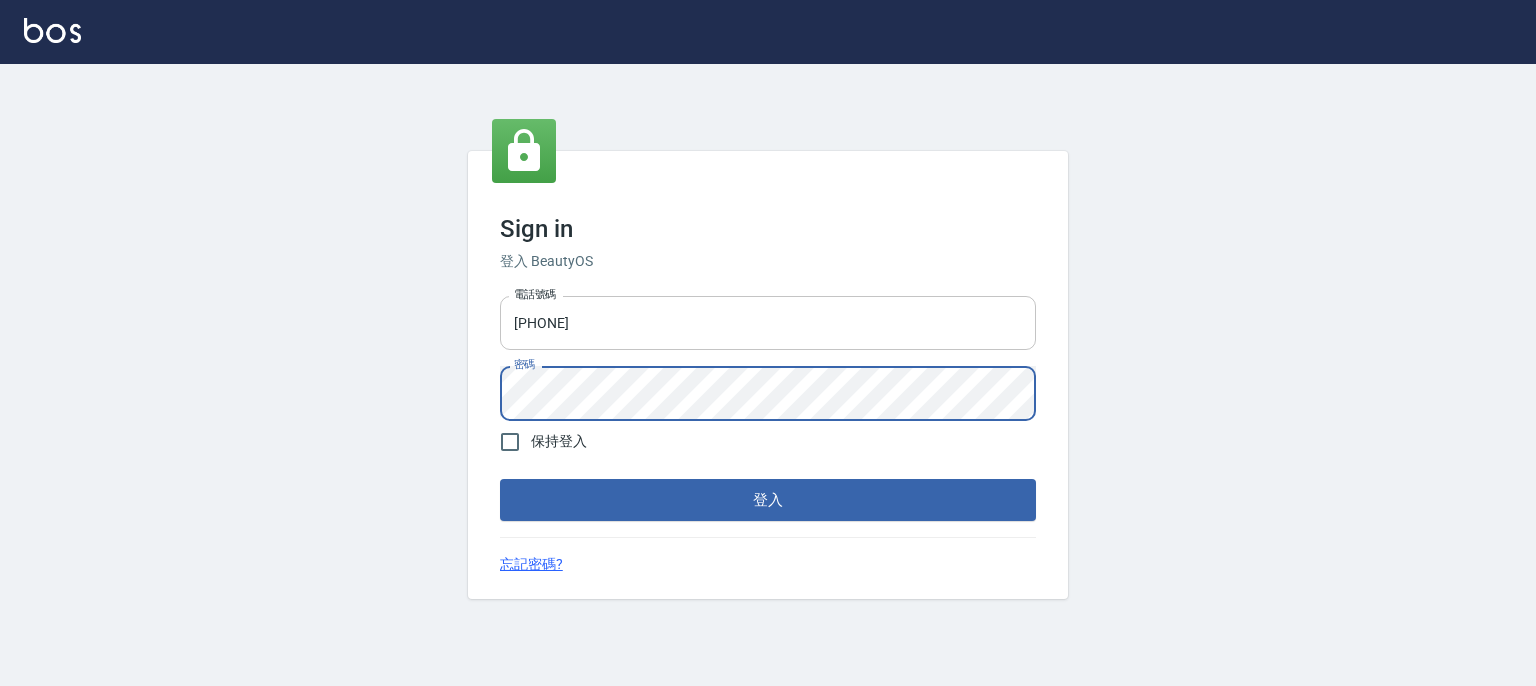 click on "登入" at bounding box center [768, 500] 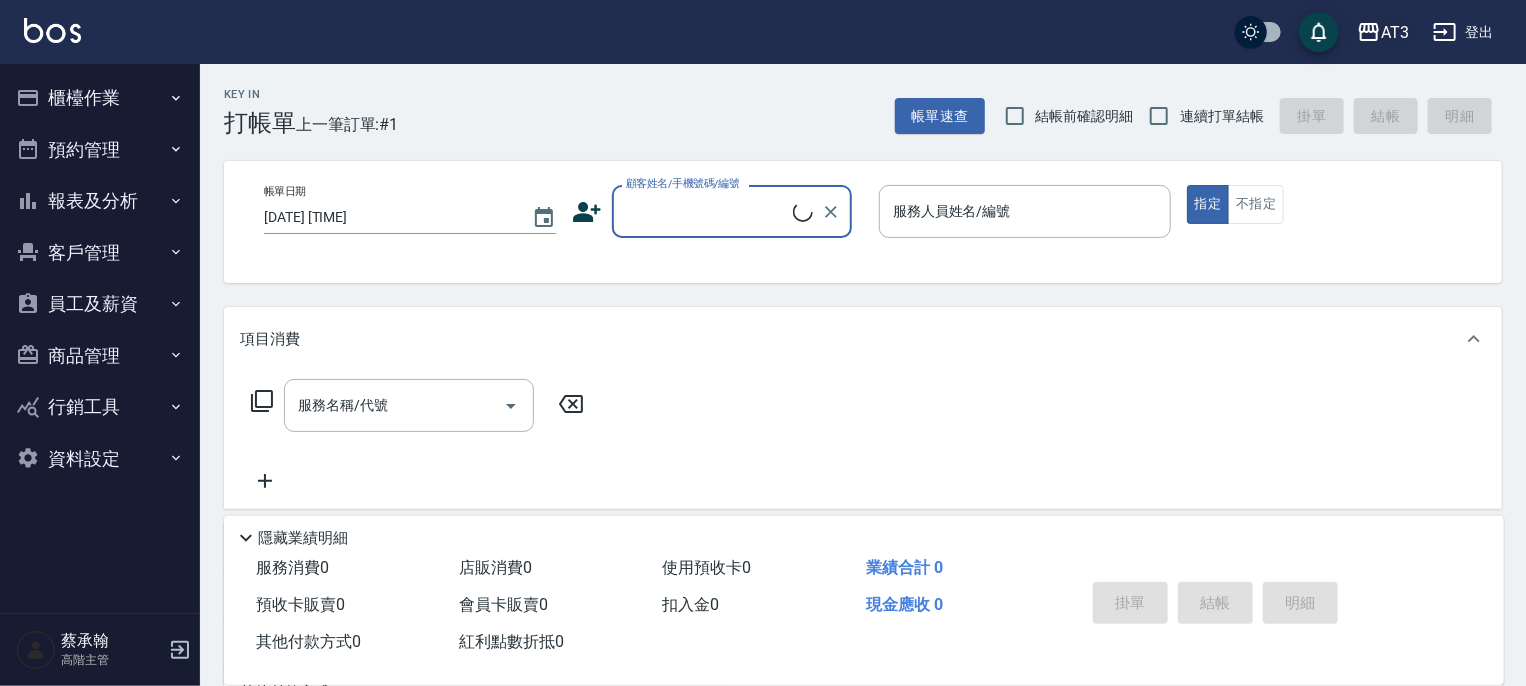 click on "AT3" at bounding box center (1395, 32) 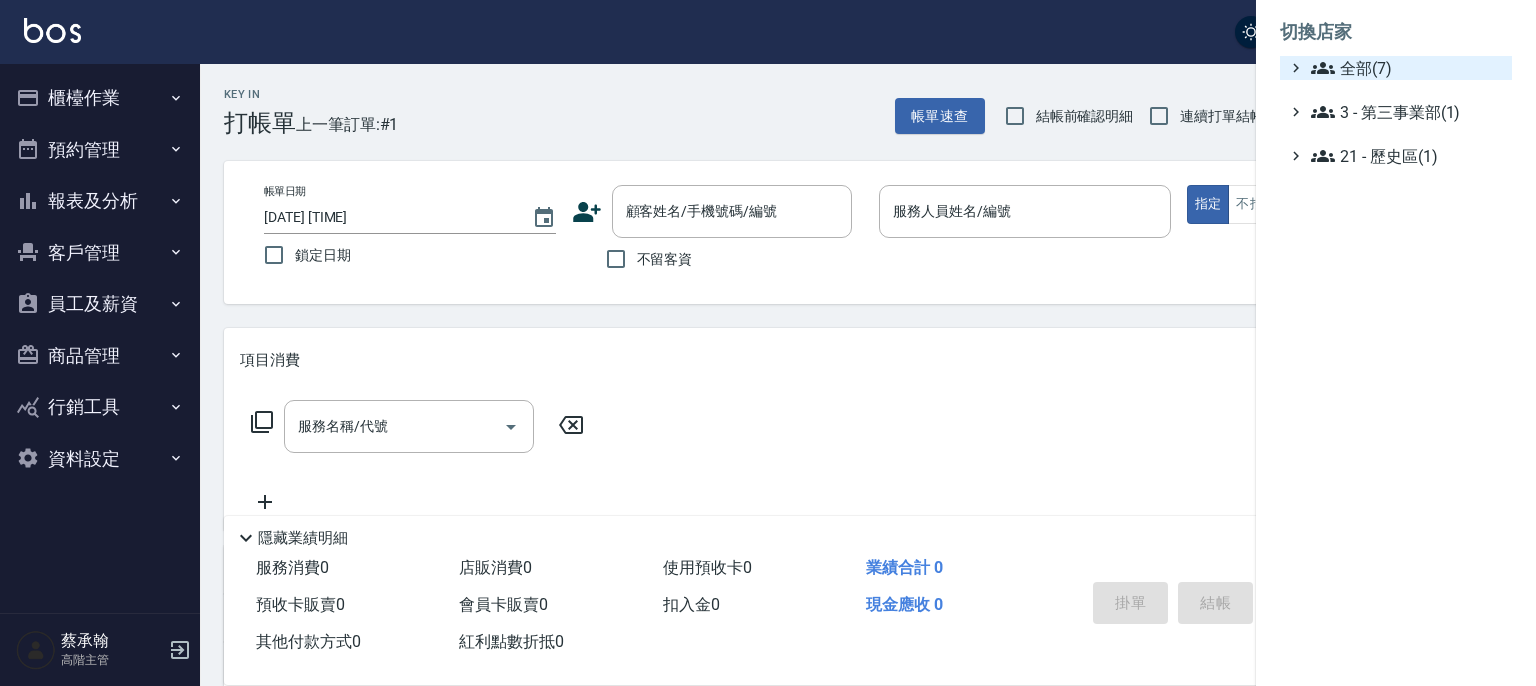 click on "全部(7)" at bounding box center [1407, 68] 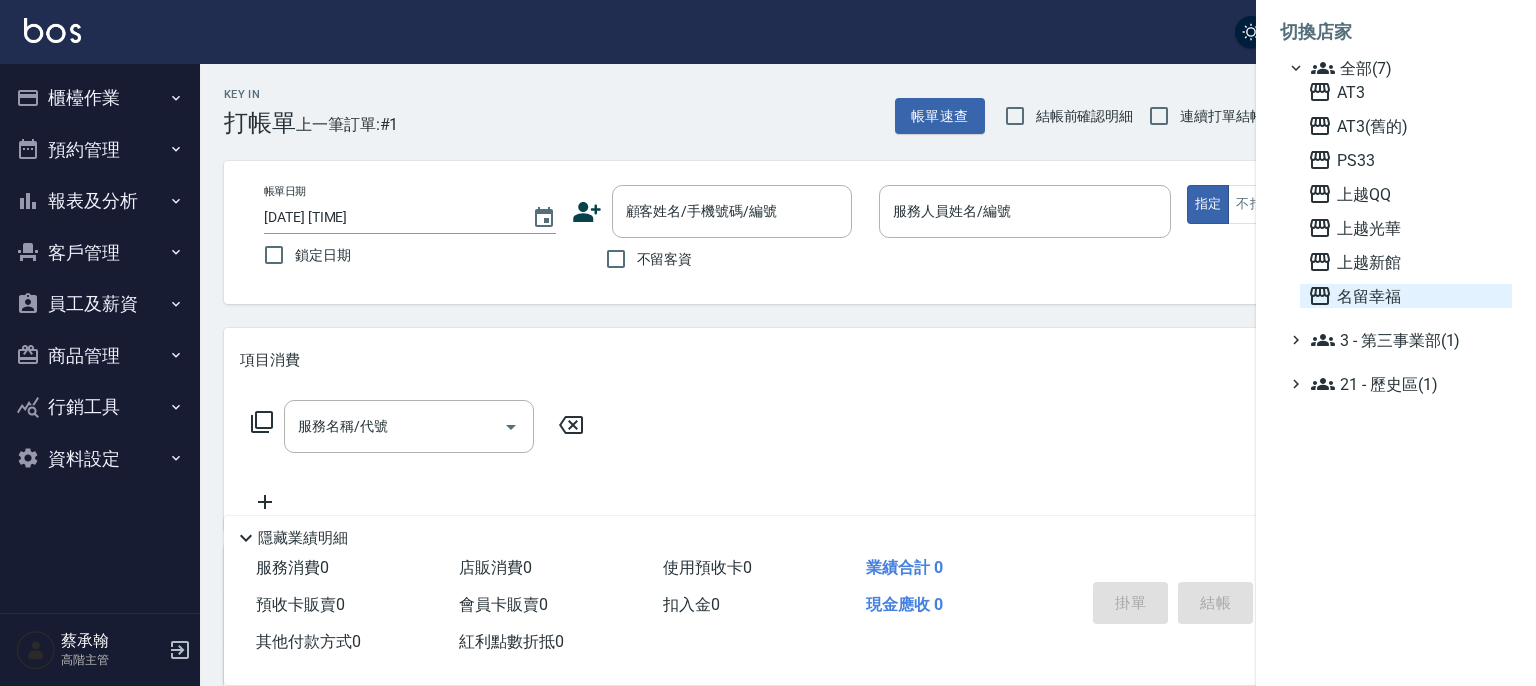 click on "名留幸福" at bounding box center [1406, 296] 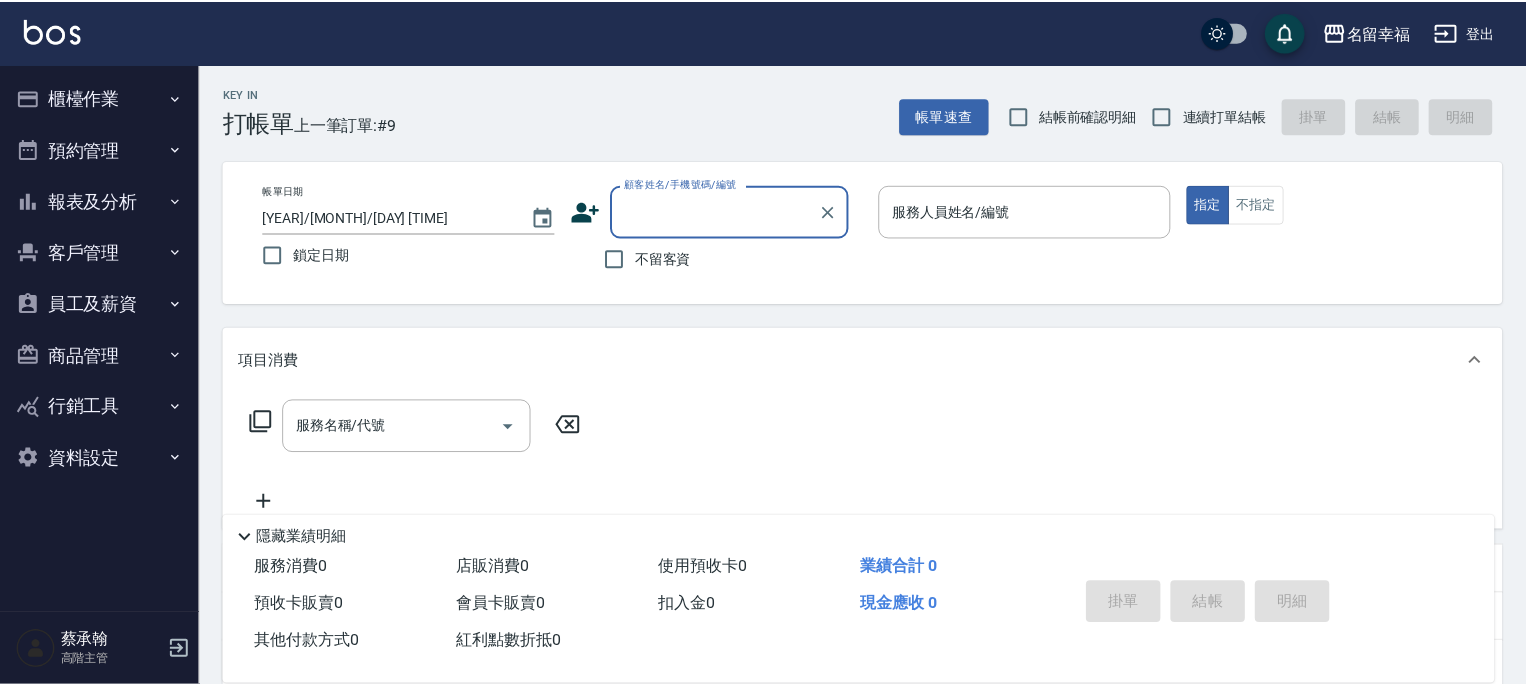 scroll, scrollTop: 0, scrollLeft: 0, axis: both 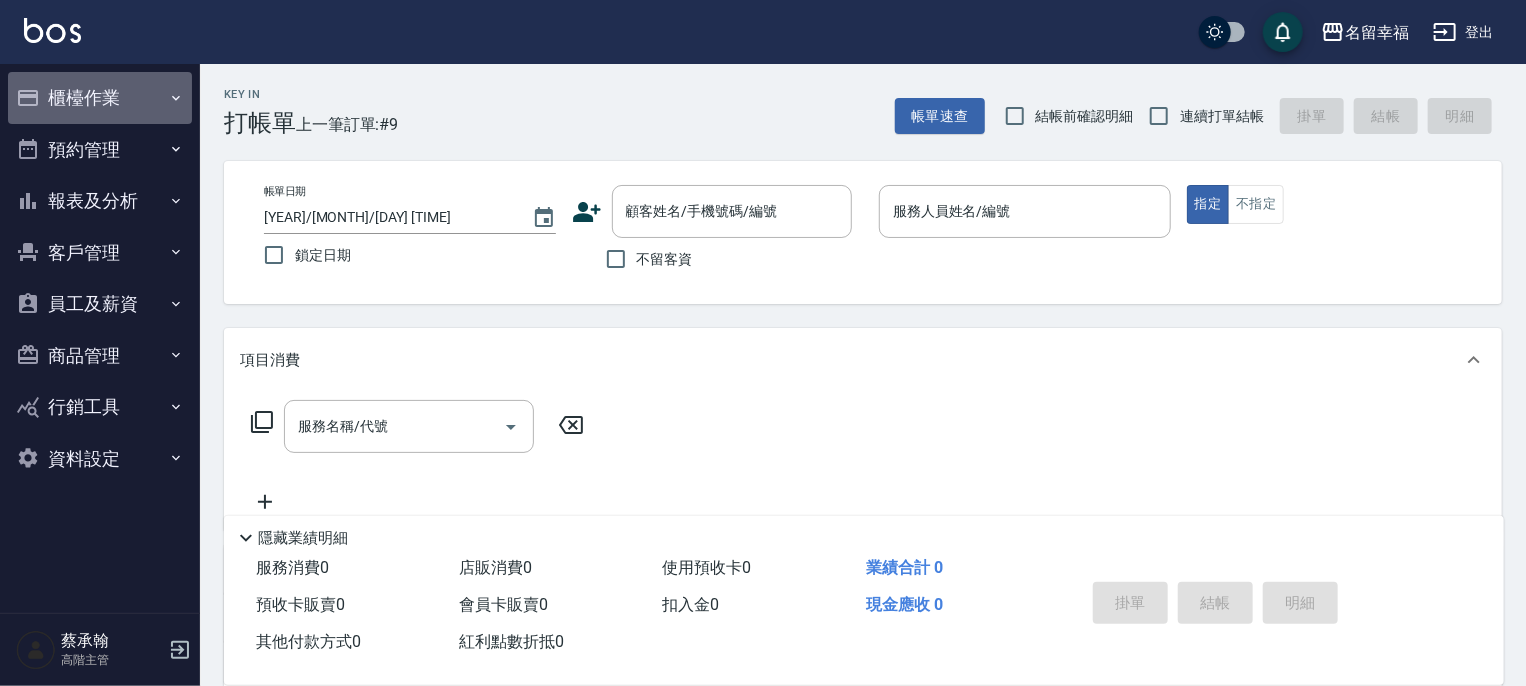 click on "櫃檯作業" at bounding box center (100, 98) 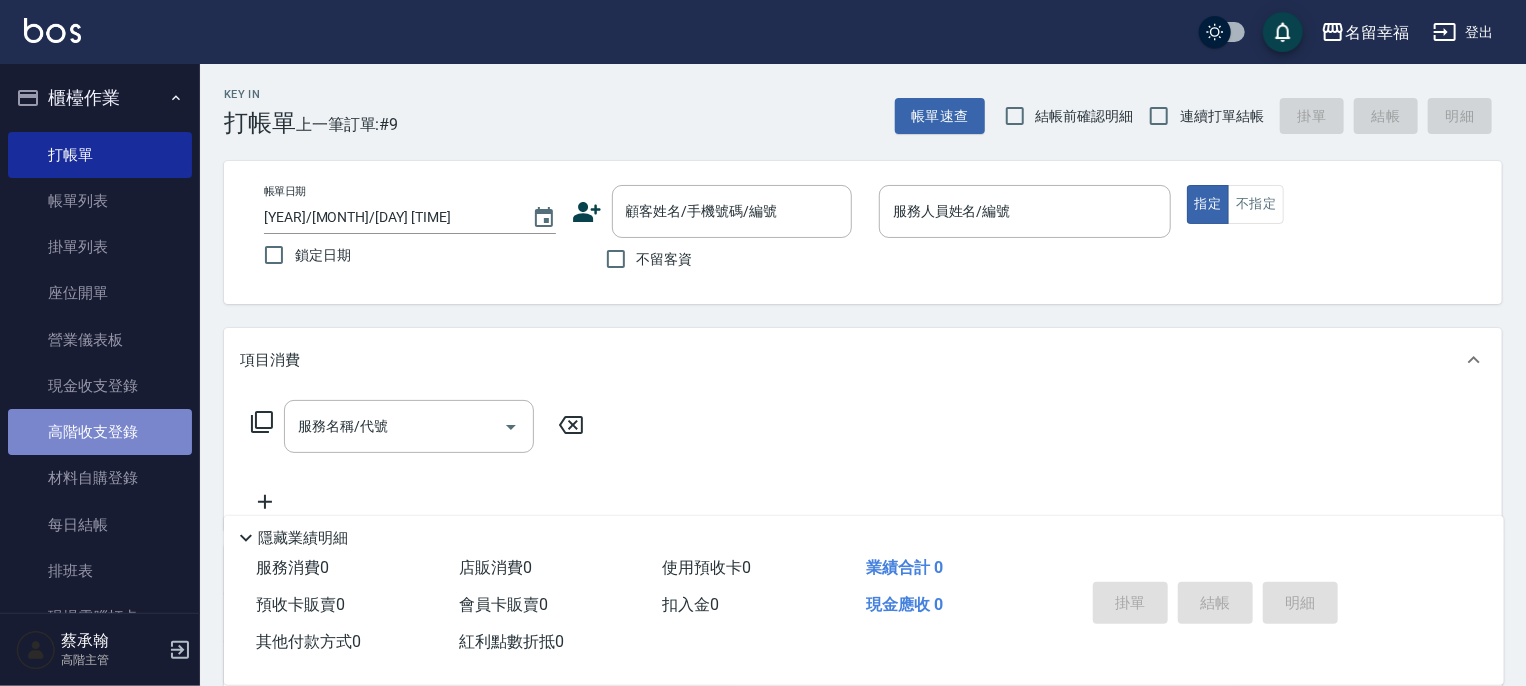 click on "高階收支登錄" at bounding box center [100, 432] 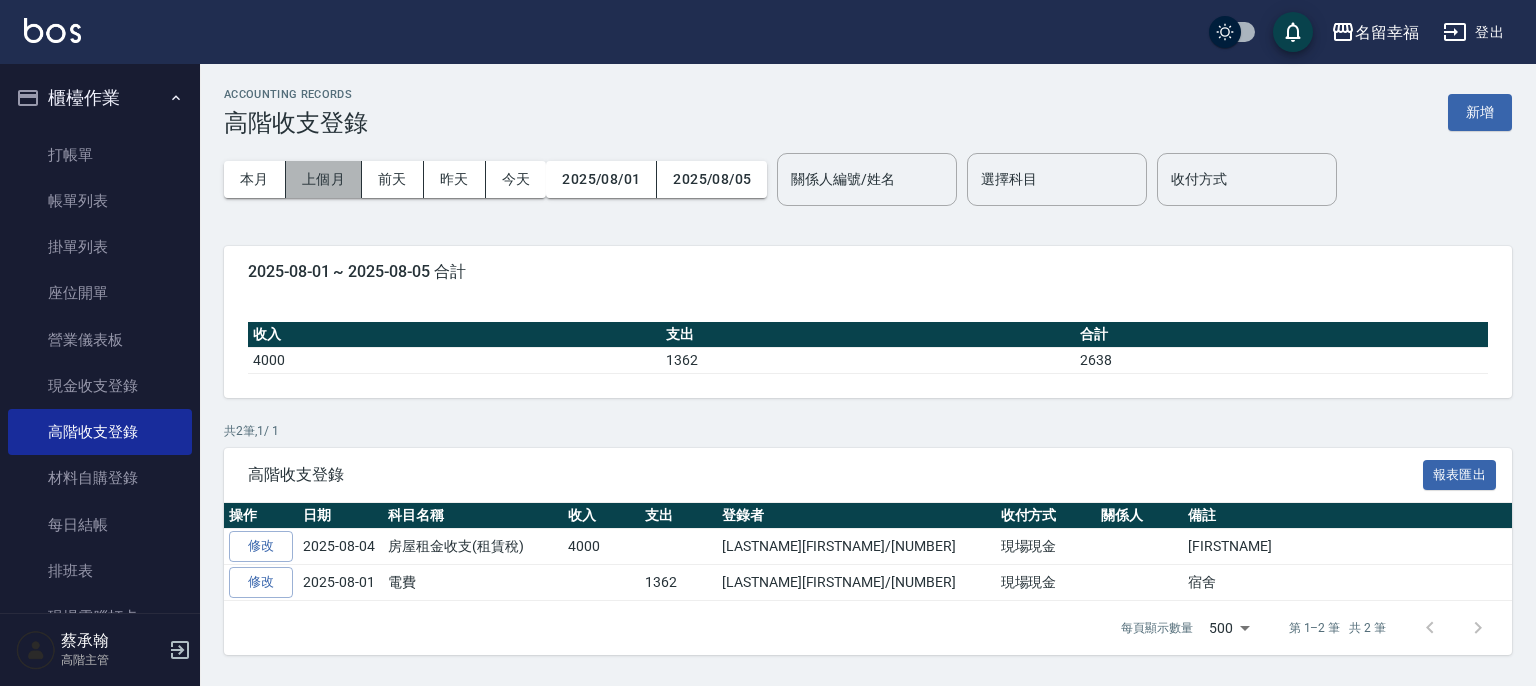 click on "上個月" at bounding box center [324, 179] 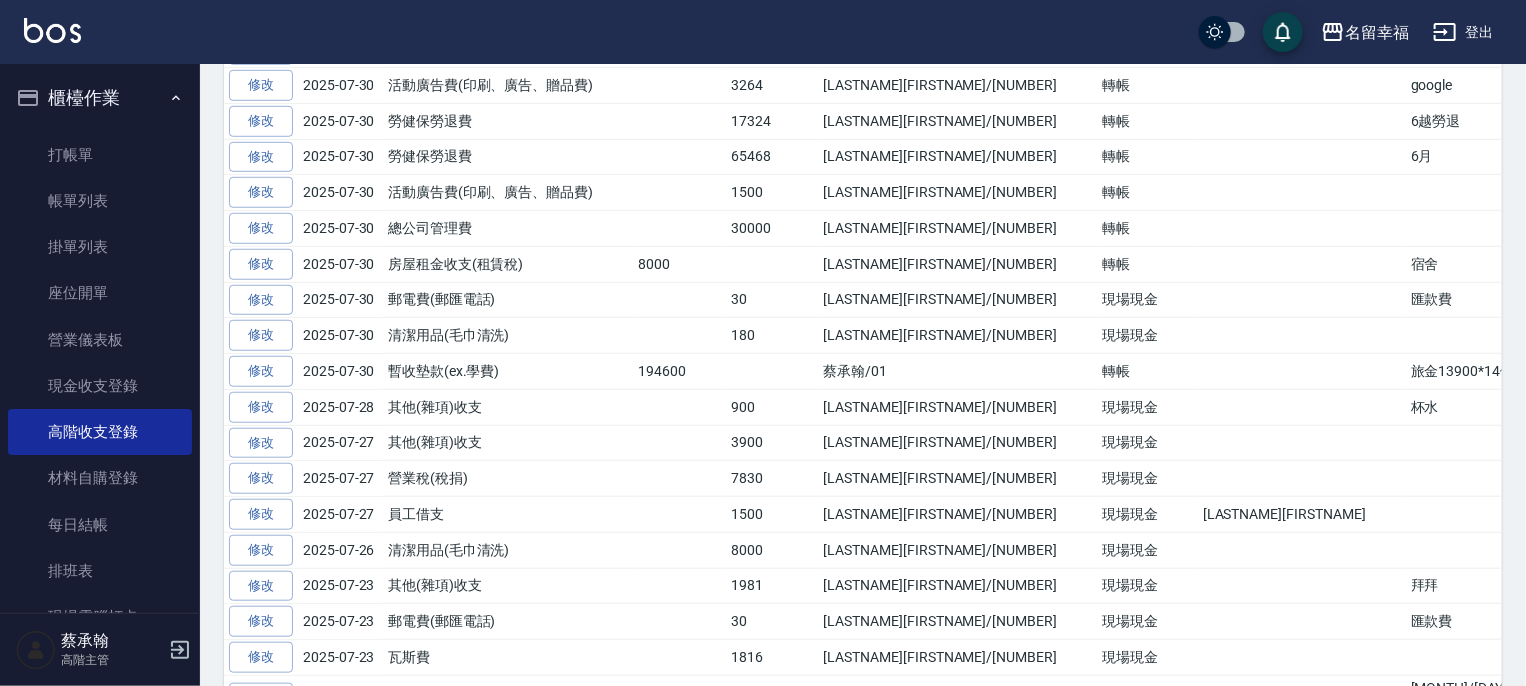 scroll, scrollTop: 637, scrollLeft: 0, axis: vertical 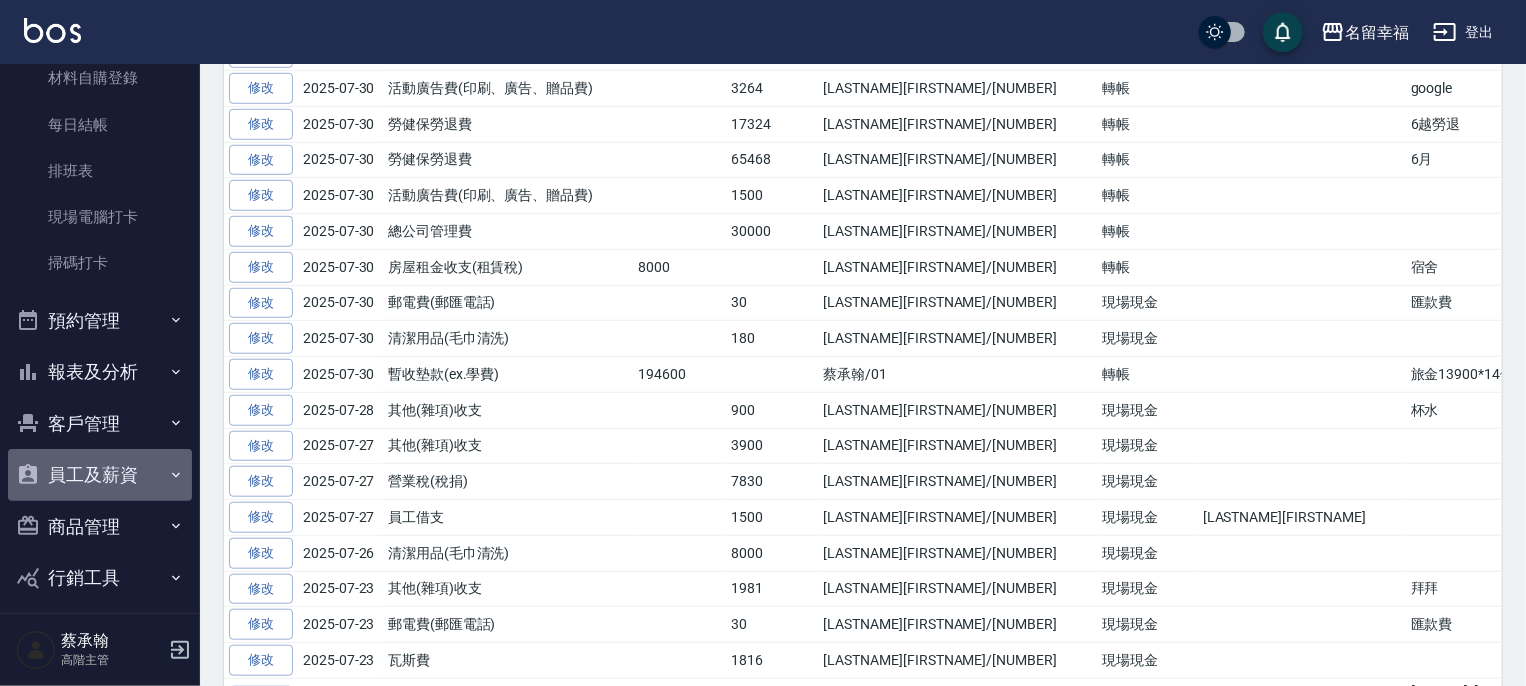 click on "員工及薪資" at bounding box center (100, 475) 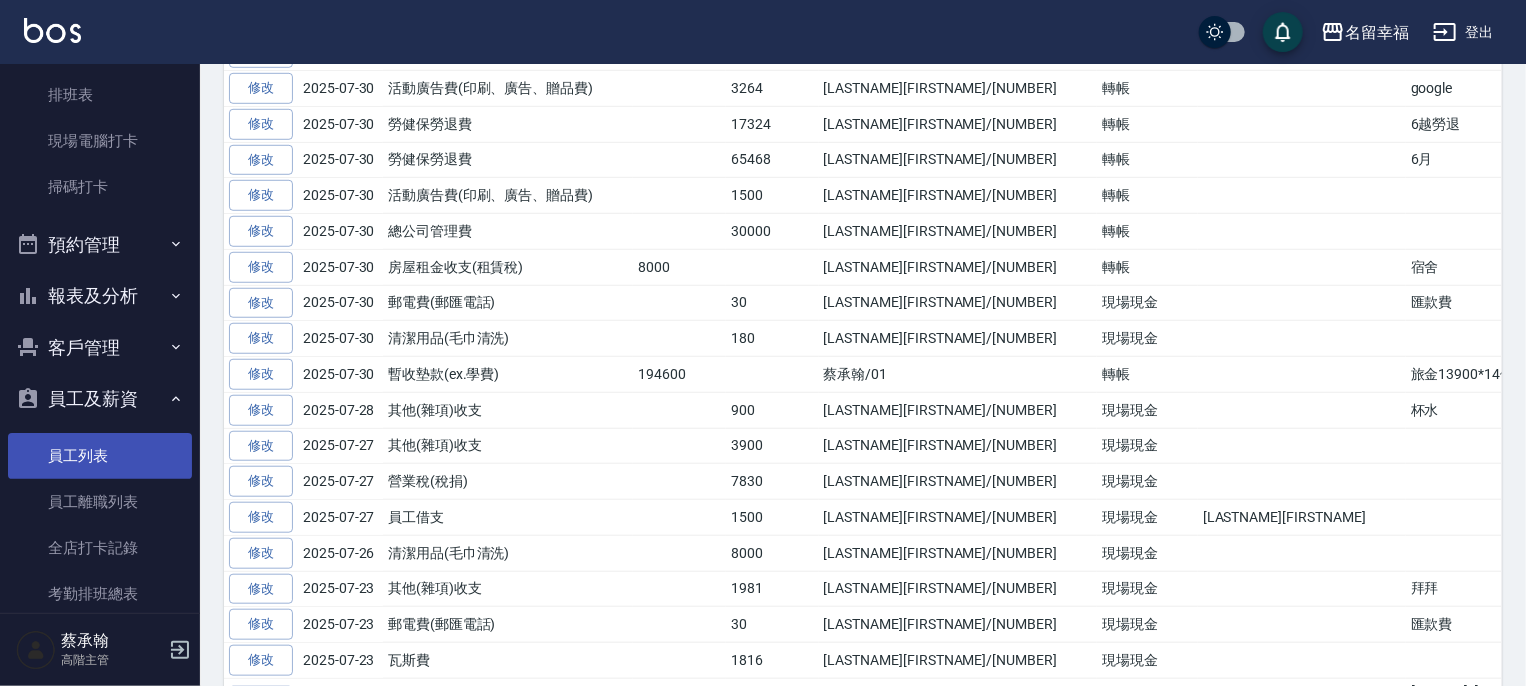 scroll, scrollTop: 800, scrollLeft: 0, axis: vertical 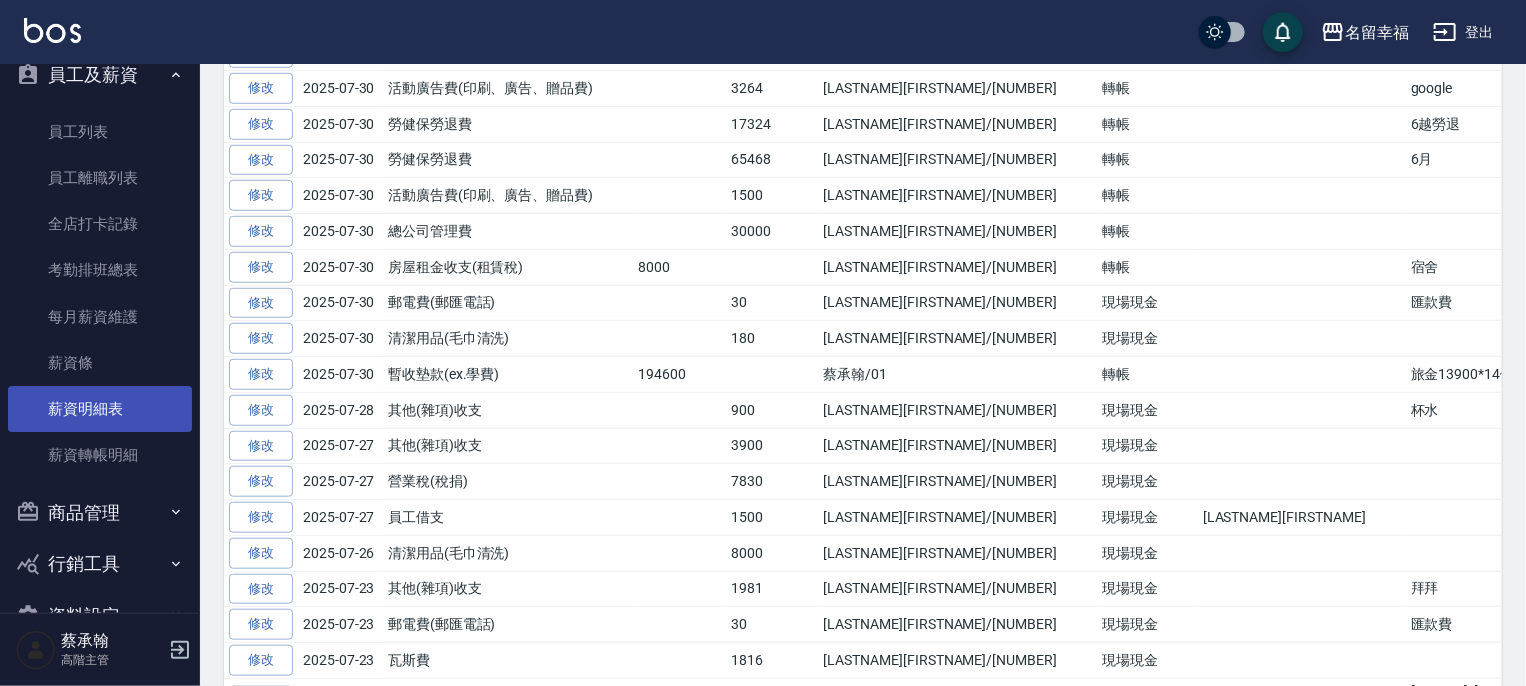 click on "薪資明細表" at bounding box center (100, 409) 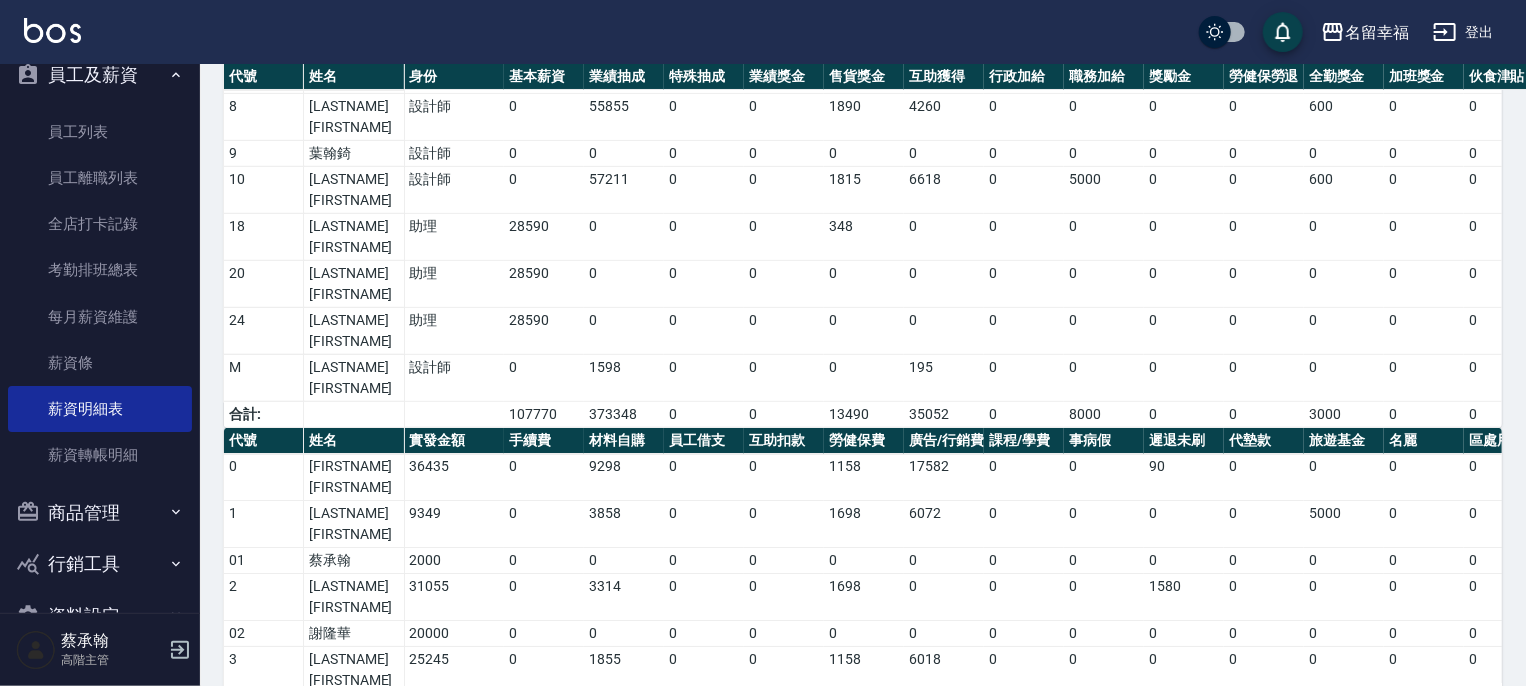 scroll, scrollTop: 505, scrollLeft: 0, axis: vertical 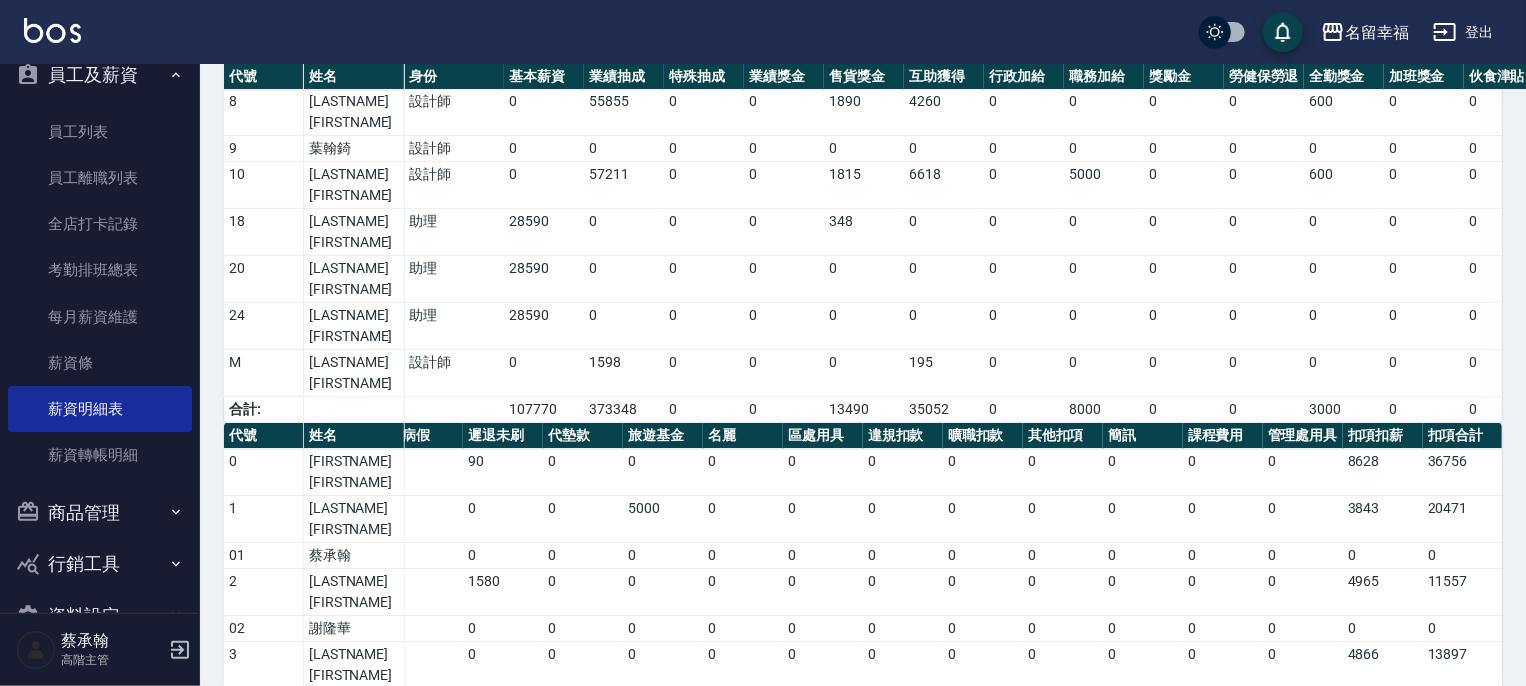 click on "名留幸福   2025-07   薪資明細表 列印時間： 2025-08-05-17:27 Designer Salary Detail Report 薪資明細表 上個月 本月 2025/07 報表匯出 列印 代號 姓名 身份 基本薪資 業績抽成 特殊抽成 業績獎金 售貨獎金 互助獲得 行政加給 職務加給 獎勵金 勞健保勞退 全勤獎金 加班獎金 伙食津貼 其他加給 加項合計 指定業績 不指定業績 特殊抽業績 點數 0 林宜靜 設計師 0 64013 0 0 5053 4125 0 0 0 0 0 0 0 0 73191 125667 2948 0 138 1 洪珮瑜 設計師 0 24381 0 0 1695 3144 0 0 0 0 600 0 0 0 29820 42384 7972 0 105 01 蔡承翰 總部人員 2000 0 0 0 0 0 0 0 0 0 0 0 0 0 2000 0 0 0 0 2 王碧涵 設計師 0 37337 0 0 720 3555 0 1000 0 0 0 0 0 0 42612 62912 14704 0 119 02 謝隆華 總部人員 20000 0 0 0 0 0 0 0 0 0 0 0 0 0 20000 0 0 0 0 3 張晉瑋 設計師 0 34072 0 0 330 4140 0 0 0 0 600 0 0 0 39142 62061 7603 0 138 05 詹振銓 設計師 0 0 0 0 0 0 0 2000 0 0 0 0 0 0 2000 0 0 0 0 6 吳語瑄 設計師 0 60152 0 0 1375 4140" at bounding box center (863, 363) 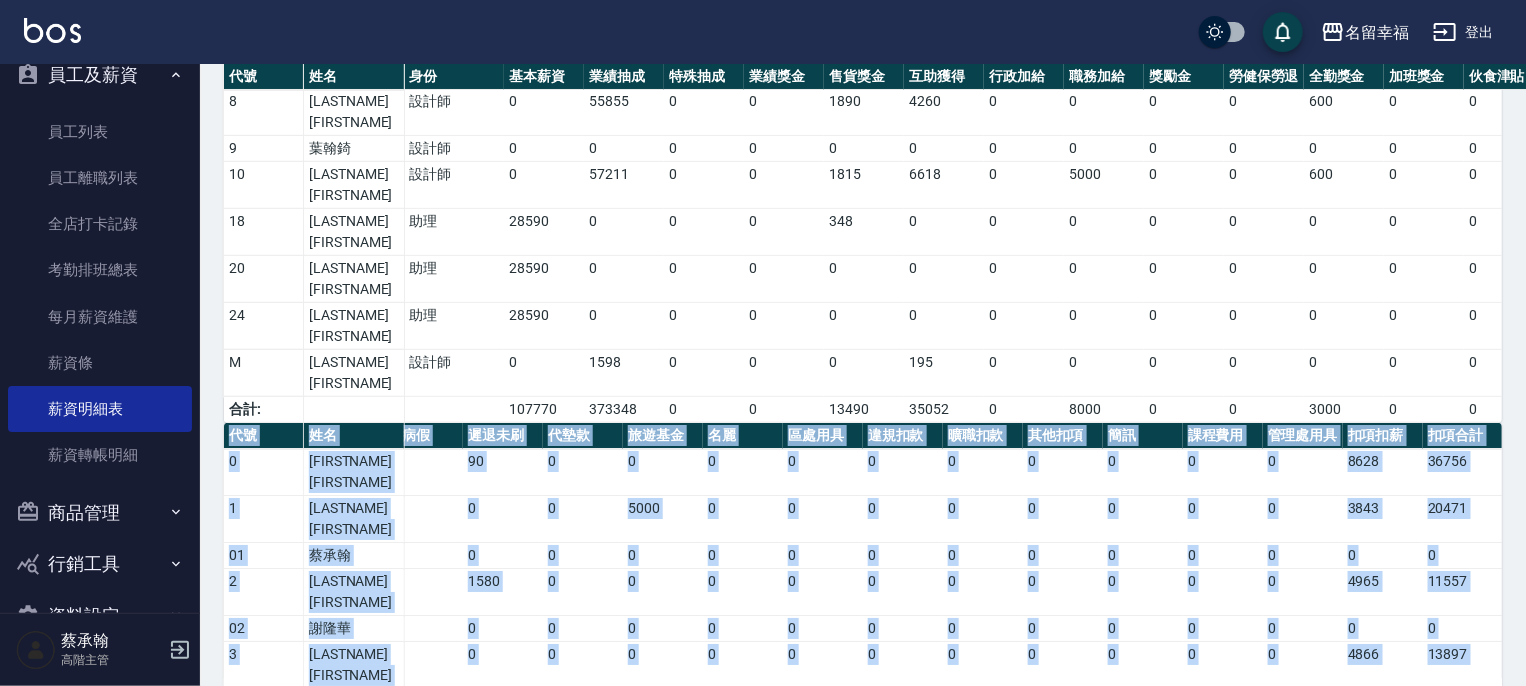 click on "名留幸福   2025-07   薪資明細表 列印時間： 2025-08-05-17:27 Designer Salary Detail Report 薪資明細表 上個月 本月 2025/07 報表匯出 列印 代號 姓名 身份 基本薪資 業績抽成 特殊抽成 業績獎金 售貨獎金 互助獲得 行政加給 職務加給 獎勵金 勞健保勞退 全勤獎金 加班獎金 伙食津貼 其他加給 加項合計 指定業績 不指定業績 特殊抽業績 點數 0 林宜靜 設計師 0 64013 0 0 5053 4125 0 0 0 0 0 0 0 0 73191 125667 2948 0 138 1 洪珮瑜 設計師 0 24381 0 0 1695 3144 0 0 0 0 600 0 0 0 29820 42384 7972 0 105 01 蔡承翰 總部人員 2000 0 0 0 0 0 0 0 0 0 0 0 0 0 2000 0 0 0 0 2 王碧涵 設計師 0 37337 0 0 720 3555 0 1000 0 0 0 0 0 0 42612 62912 14704 0 119 02 謝隆華 總部人員 20000 0 0 0 0 0 0 0 0 0 0 0 0 0 20000 0 0 0 0 3 張晉瑋 設計師 0 34072 0 0 330 4140 0 0 0 0 600 0 0 0 39142 62061 7603 0 138 05 詹振銓 設計師 0 0 0 0 0 0 0 2000 0 0 0 0 0 0 2000 0 0 0 0 6 吳語瑄 設計師 0 60152 0 0 1375 4140" at bounding box center [863, 363] 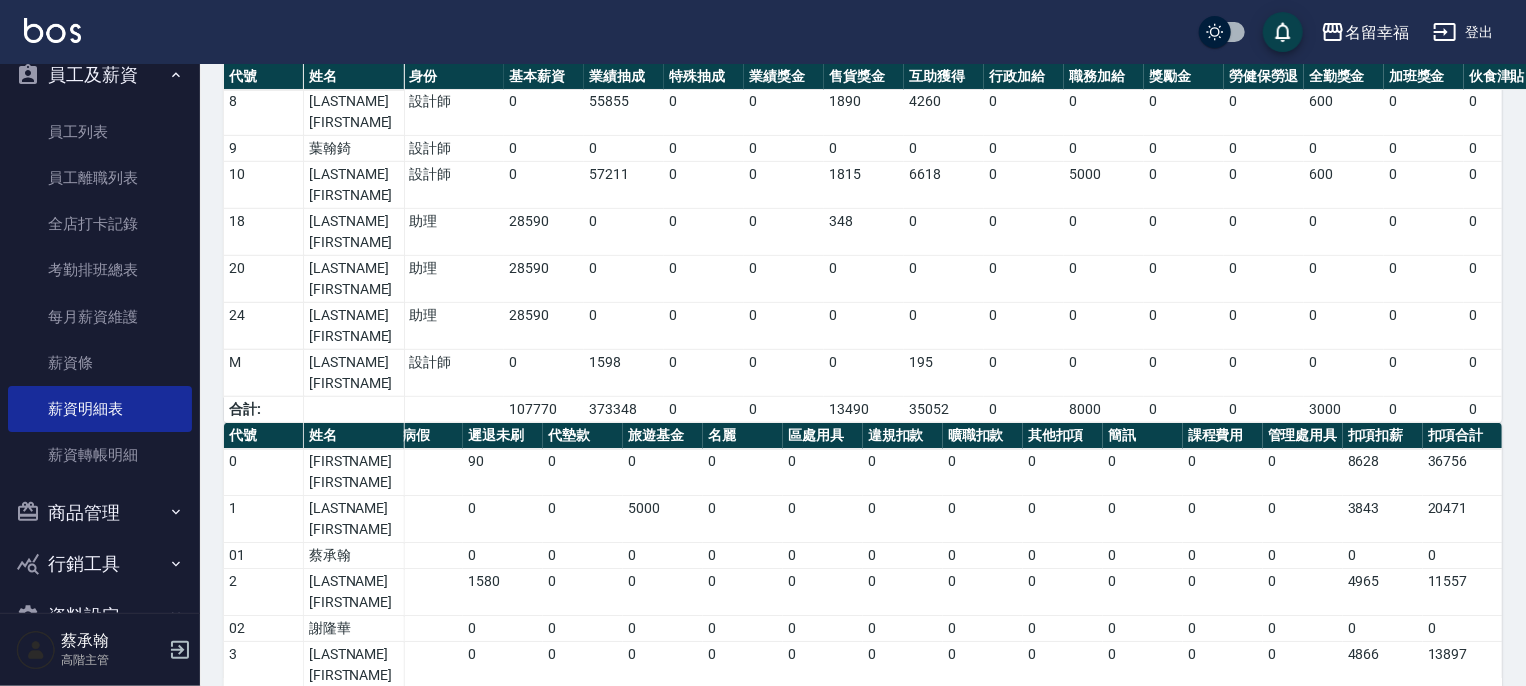 drag, startPoint x: 1518, startPoint y: 660, endPoint x: 1476, endPoint y: 661, distance: 42.0119 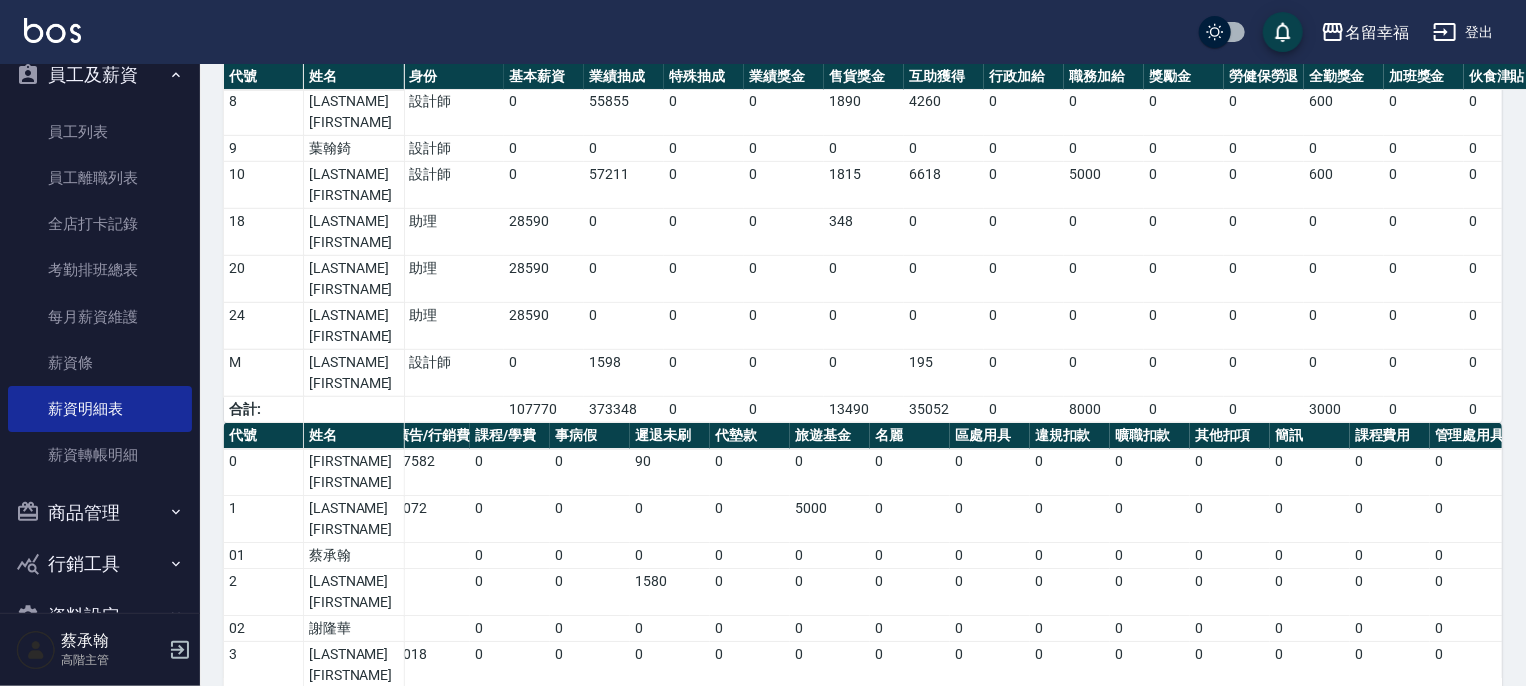 scroll, scrollTop: 0, scrollLeft: 195, axis: horizontal 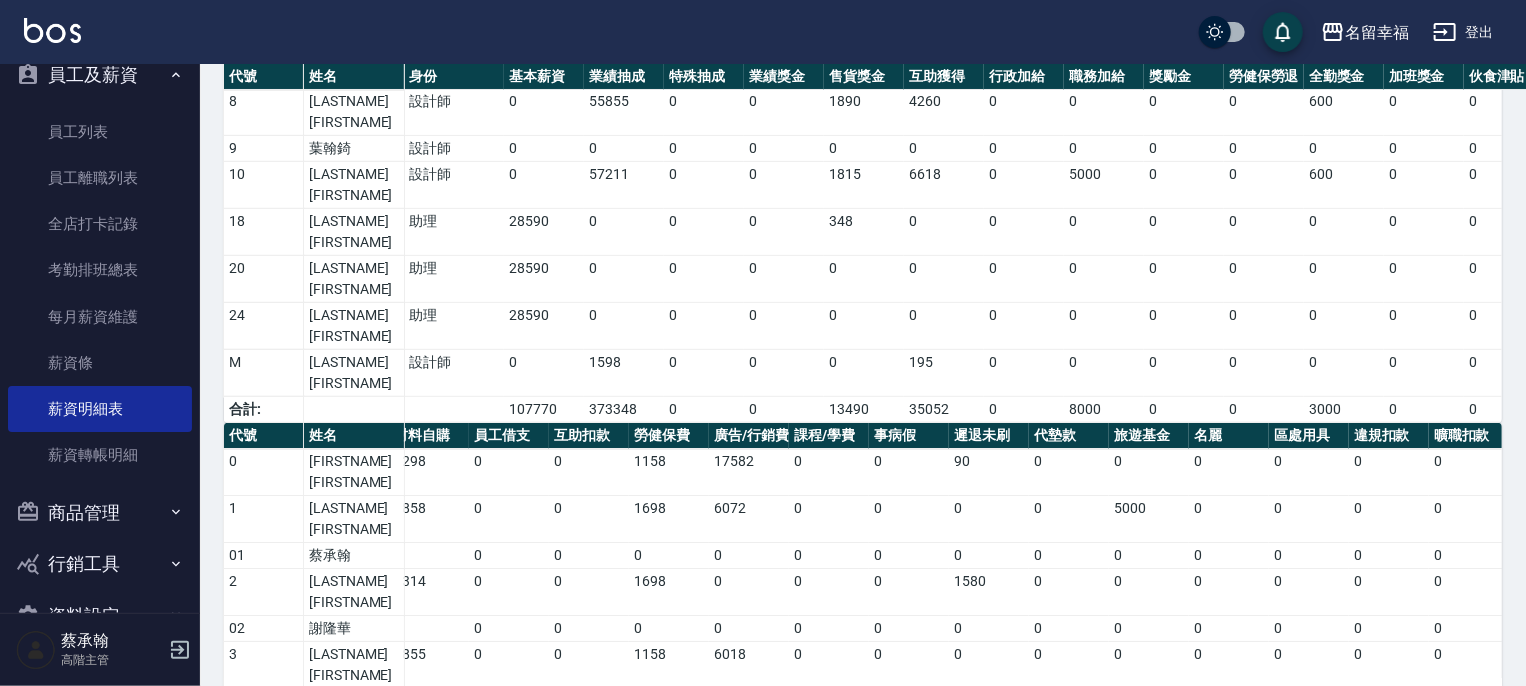 click on "名留幸福 登出" at bounding box center [763, 32] 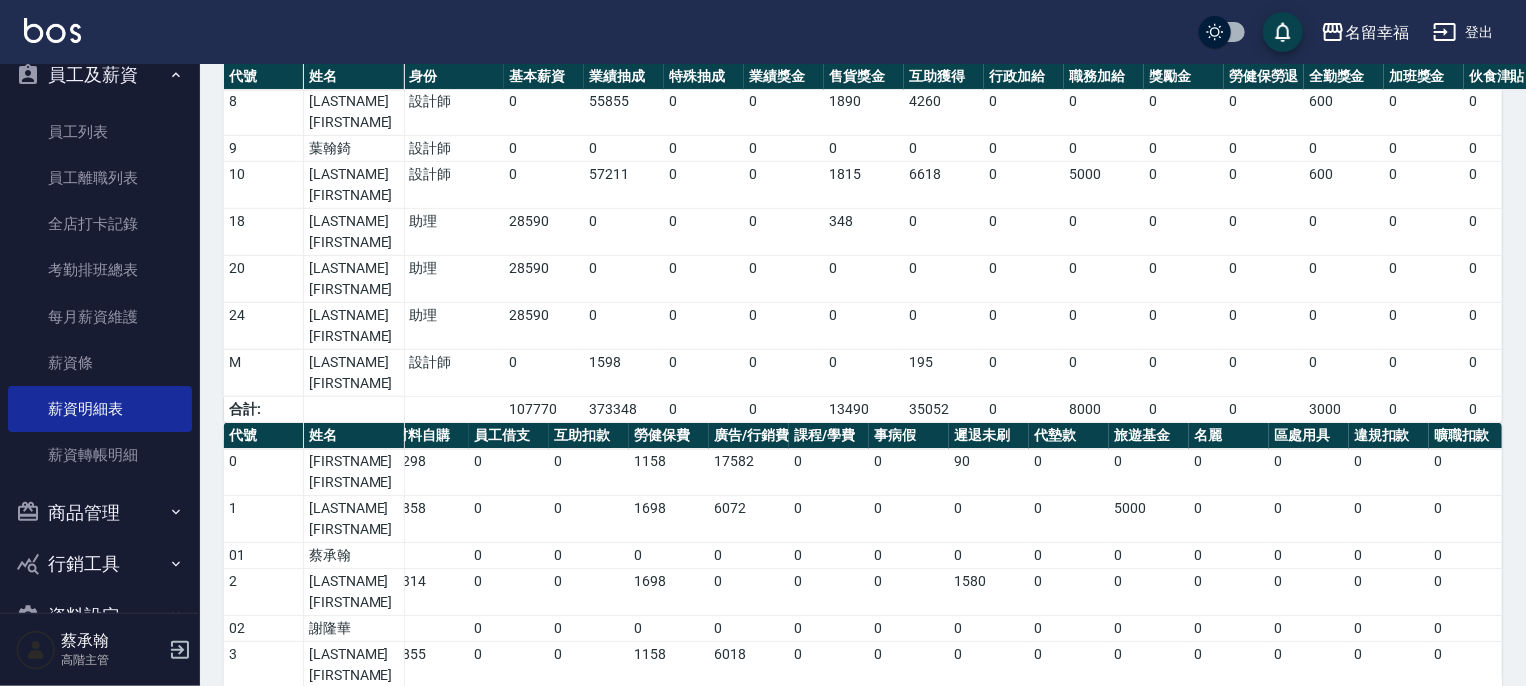 scroll, scrollTop: 0, scrollLeft: 0, axis: both 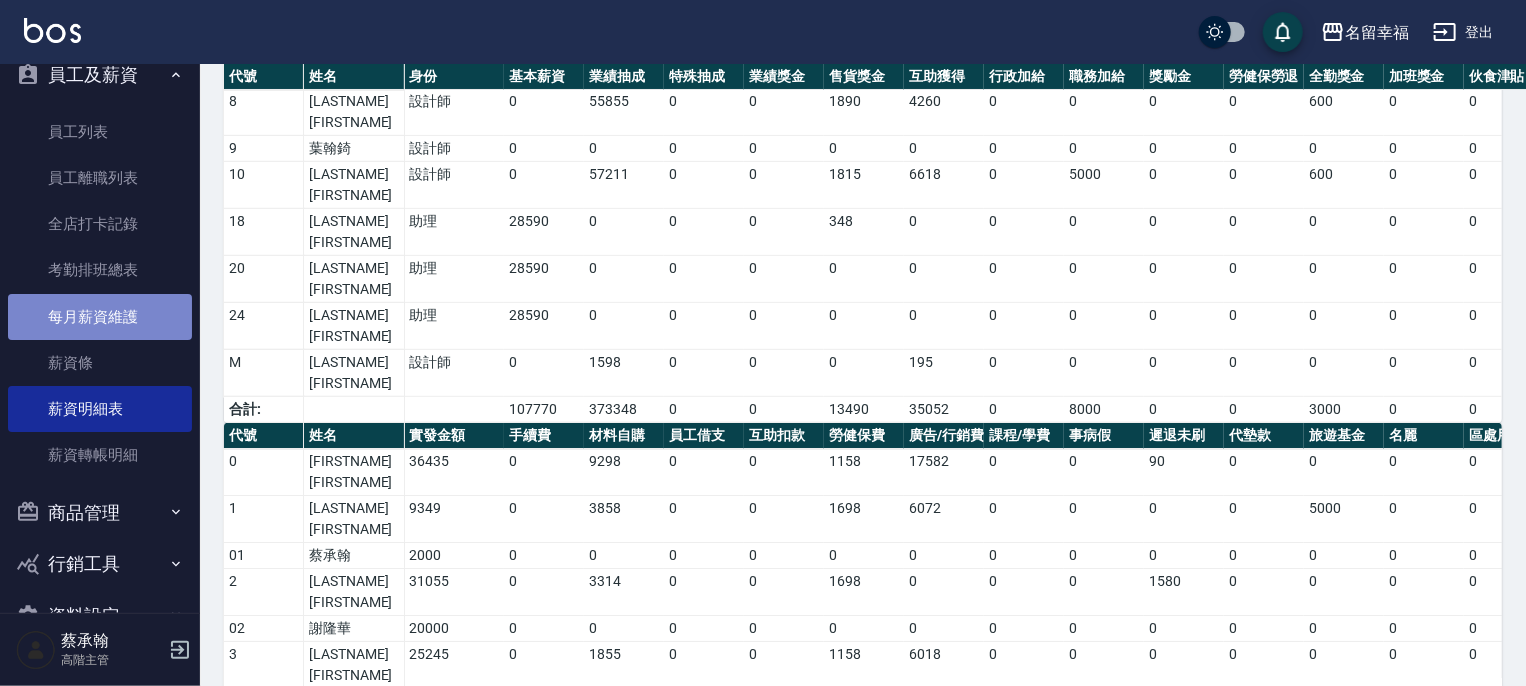 click on "每月薪資維護" at bounding box center [100, 317] 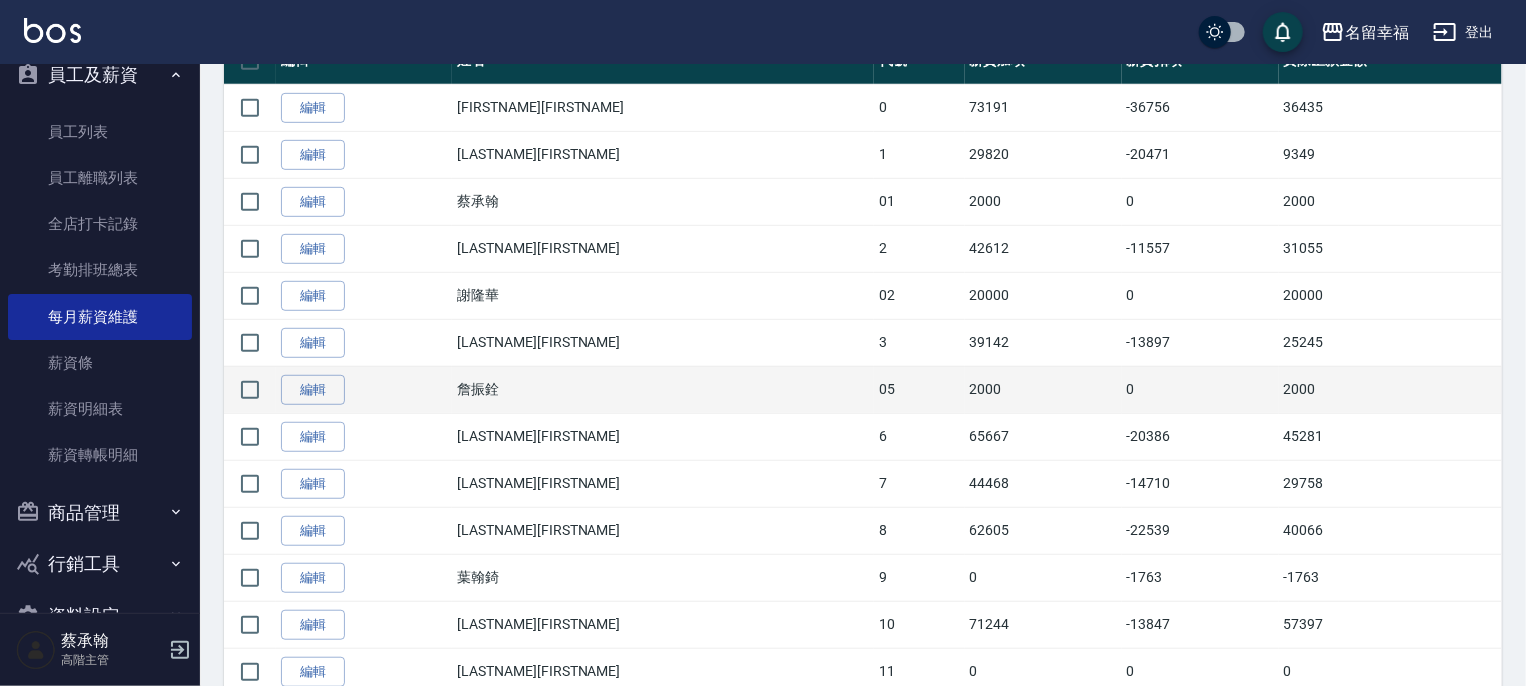 scroll, scrollTop: 500, scrollLeft: 0, axis: vertical 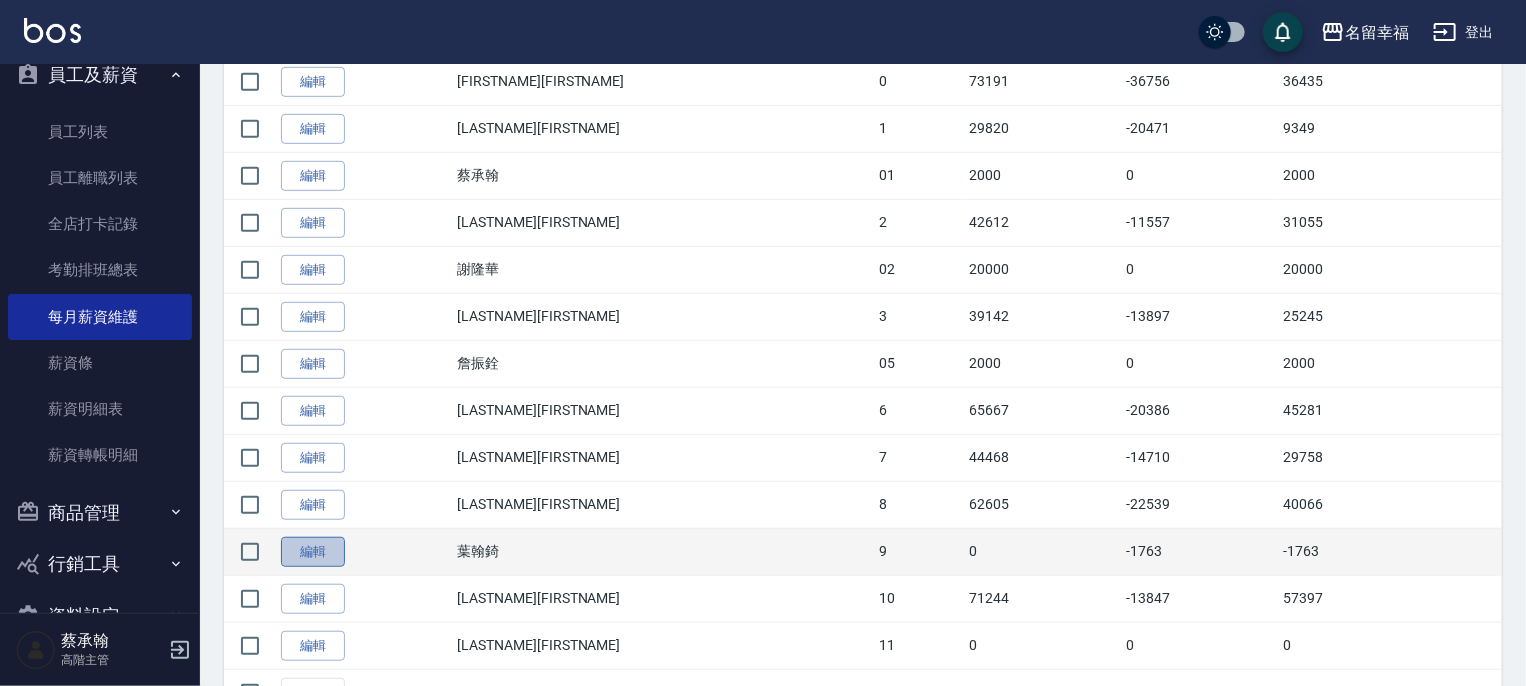 click on "編輯" at bounding box center (313, 552) 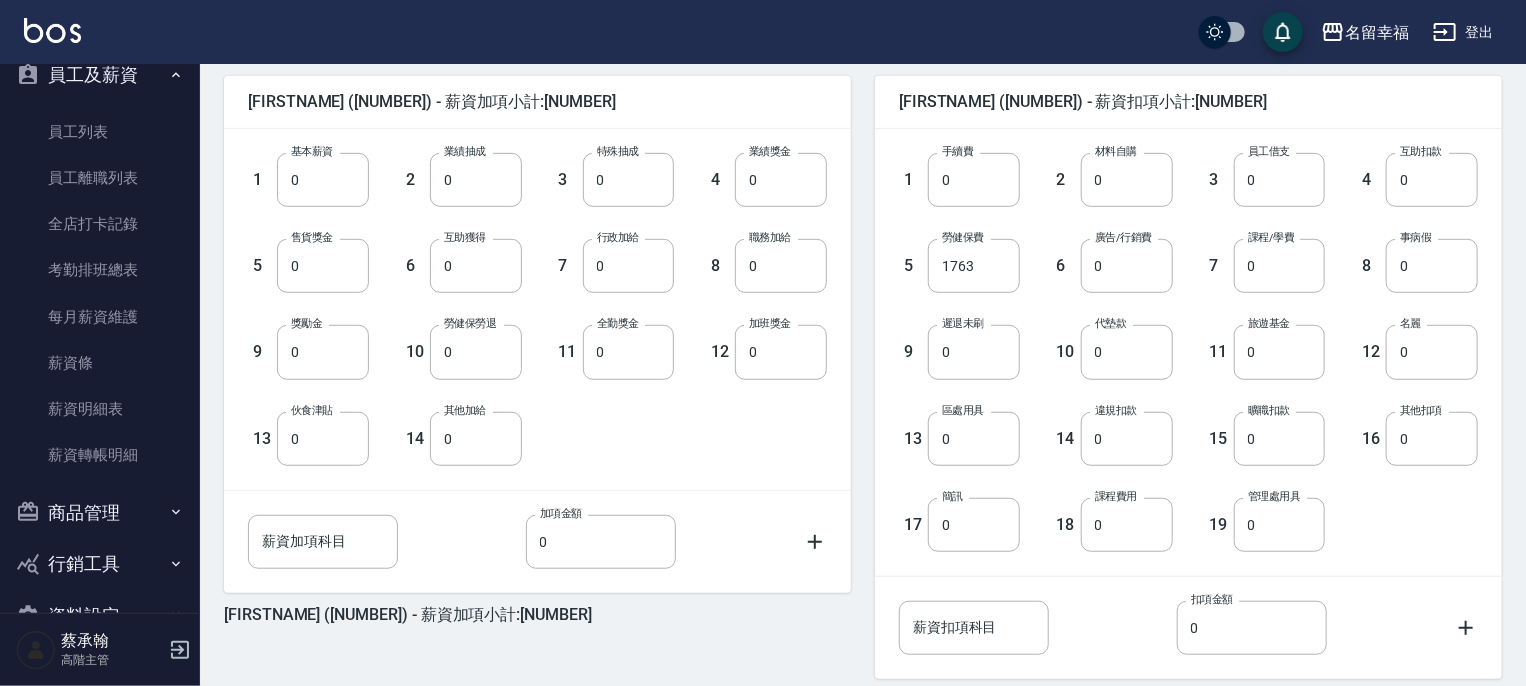 scroll, scrollTop: 500, scrollLeft: 0, axis: vertical 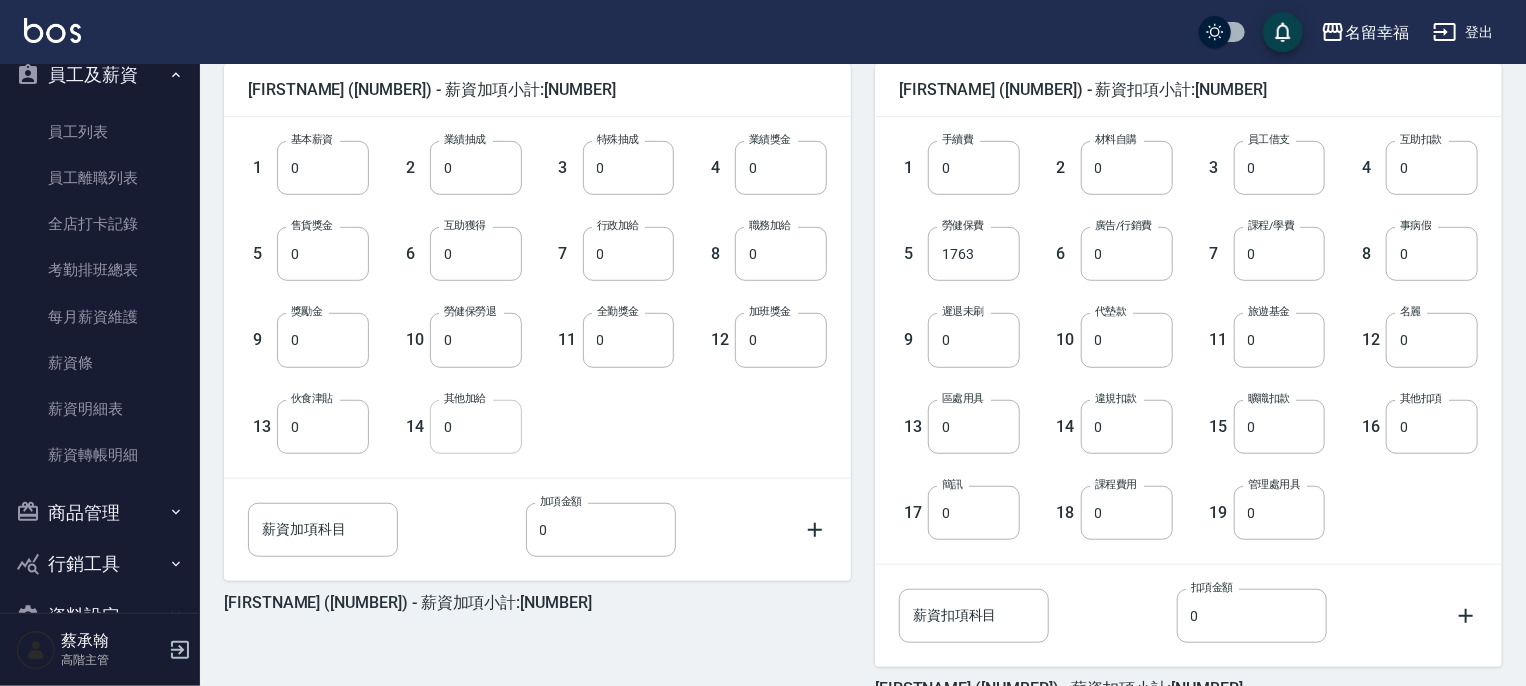 click on "0" at bounding box center (476, 427) 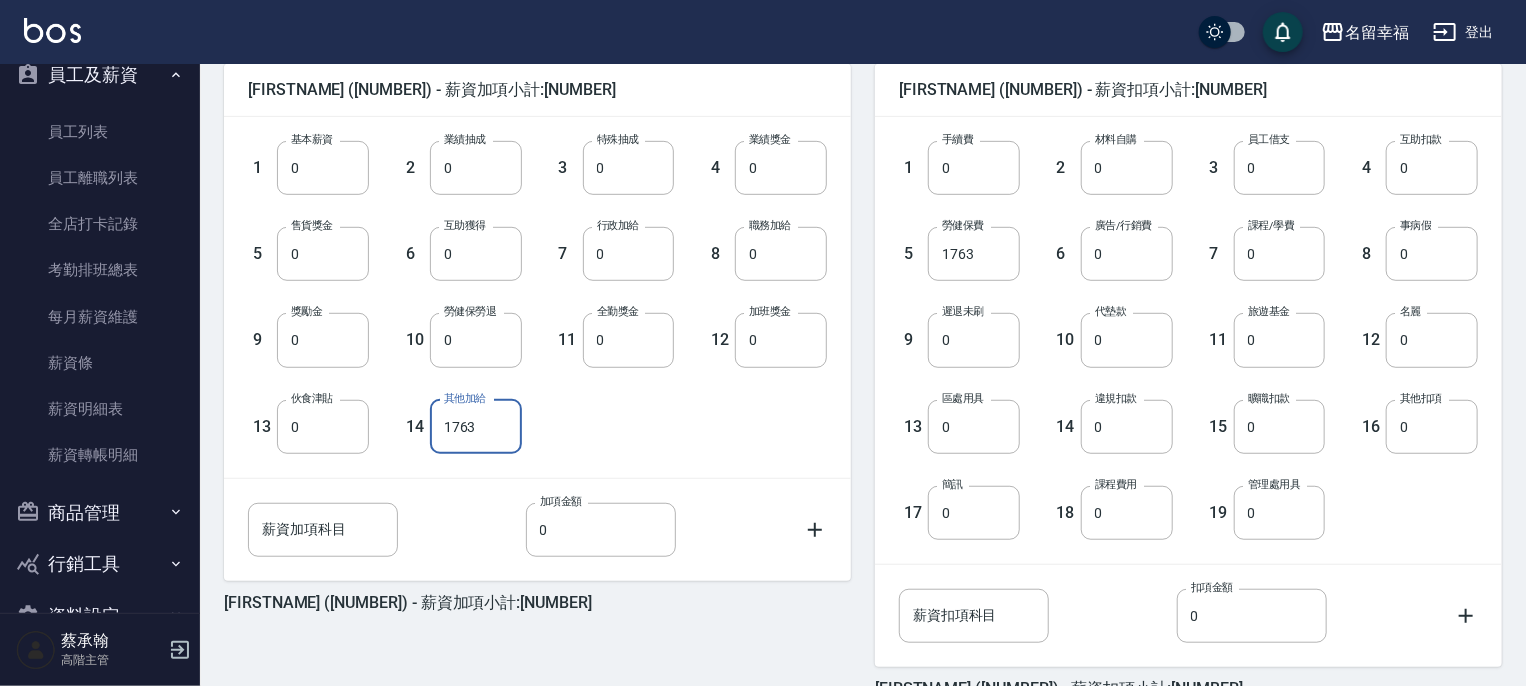 type on "1763" 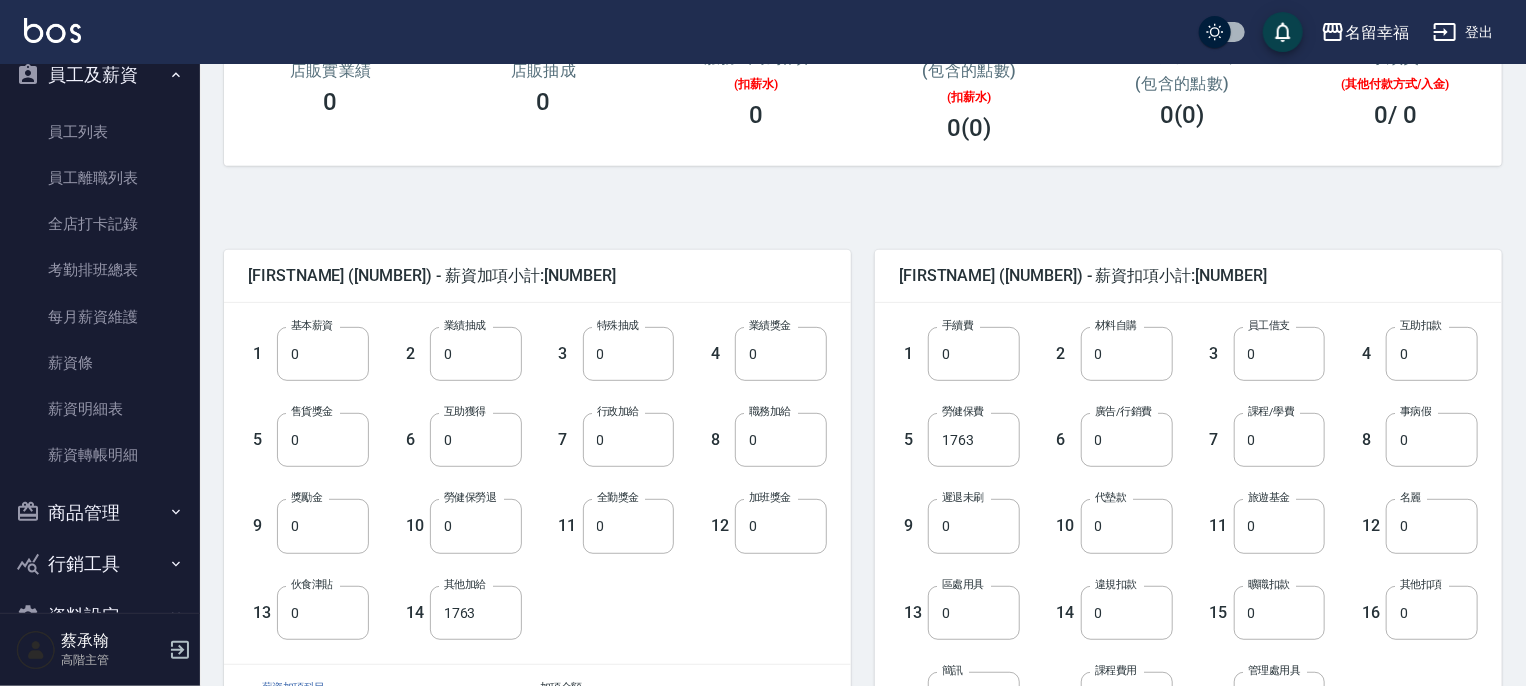scroll, scrollTop: 600, scrollLeft: 0, axis: vertical 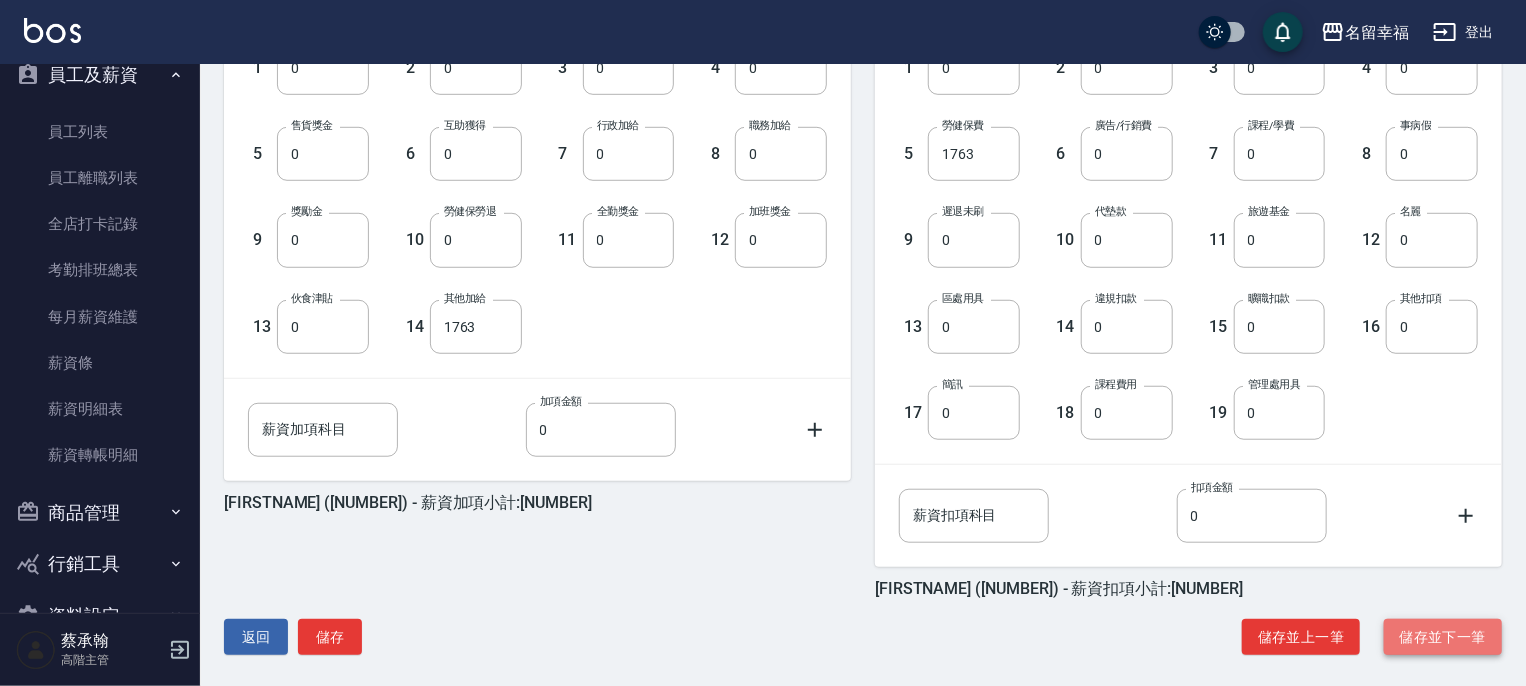 click on "儲存並下一筆" at bounding box center [1443, 637] 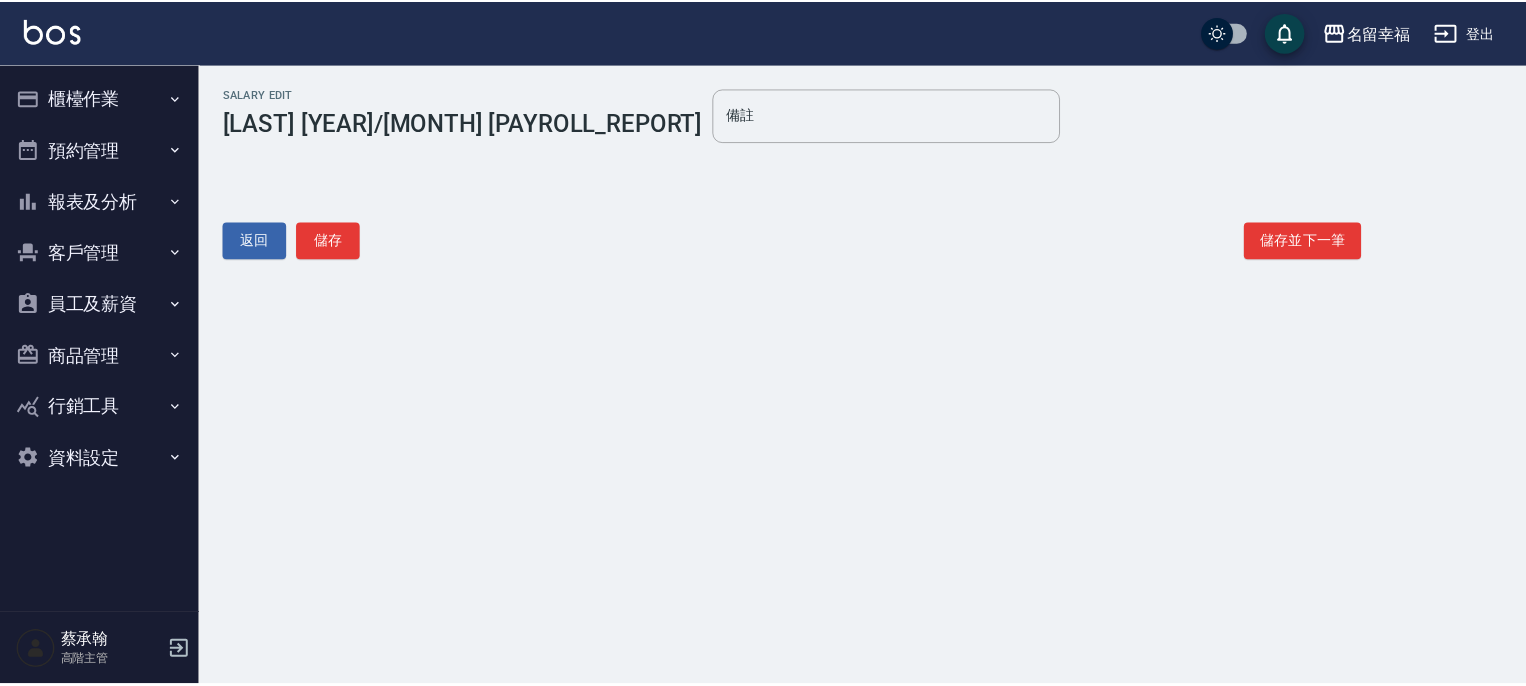 scroll, scrollTop: 0, scrollLeft: 0, axis: both 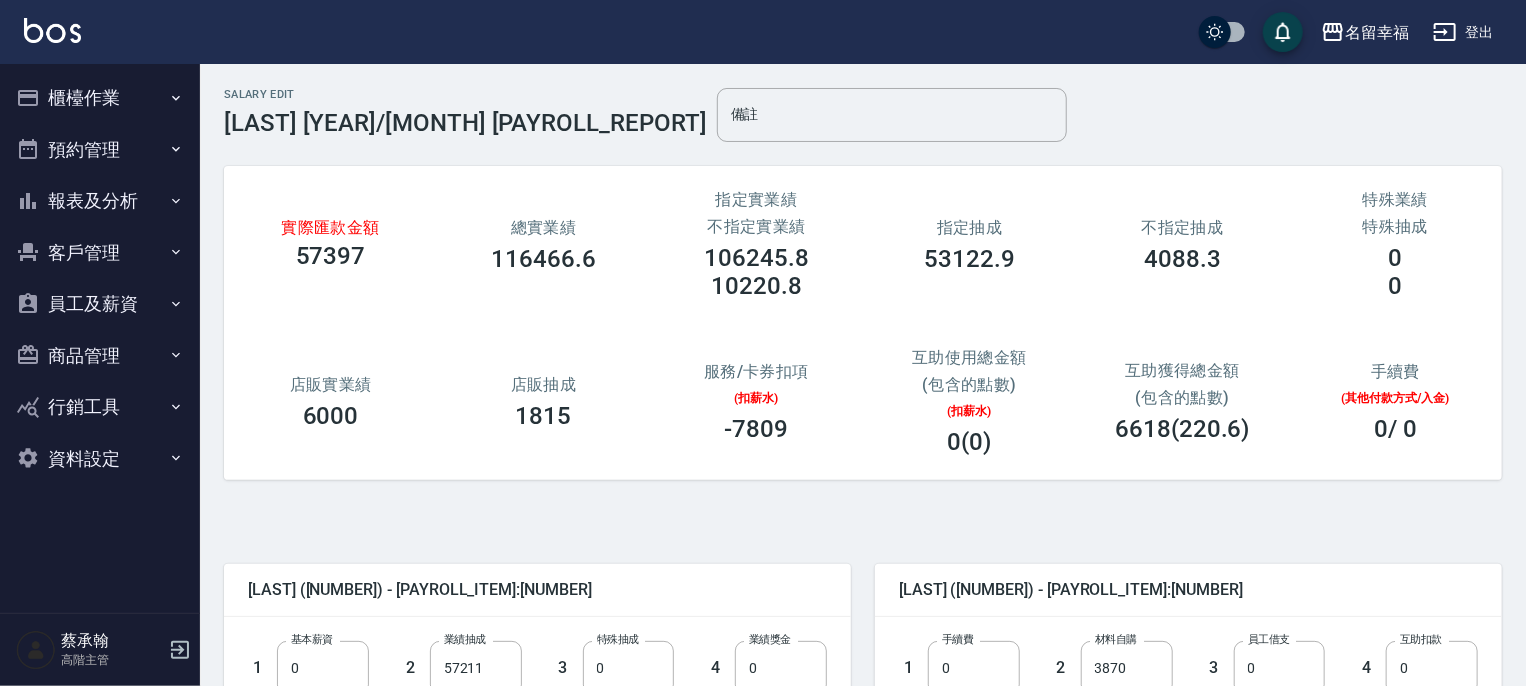 click on "櫃檯作業" at bounding box center (100, 98) 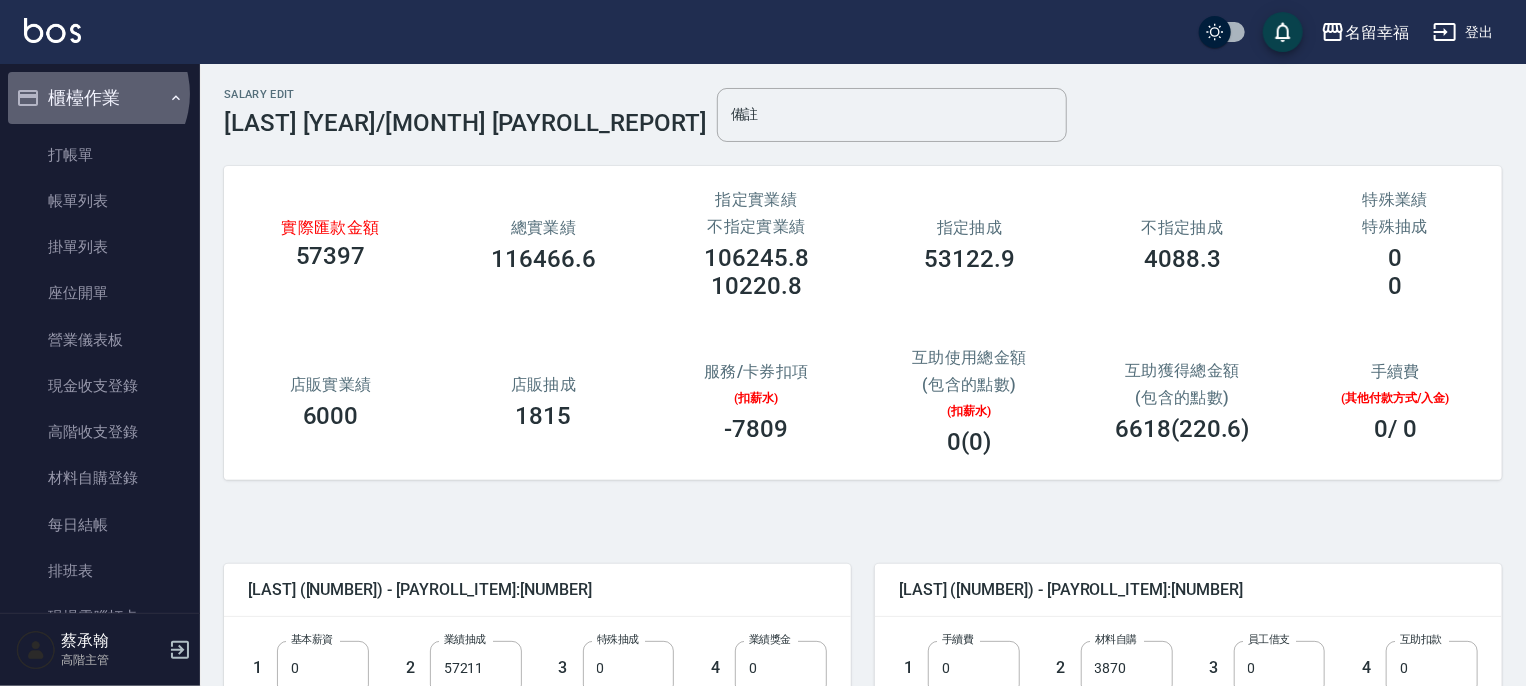 click on "櫃檯作業" at bounding box center (100, 98) 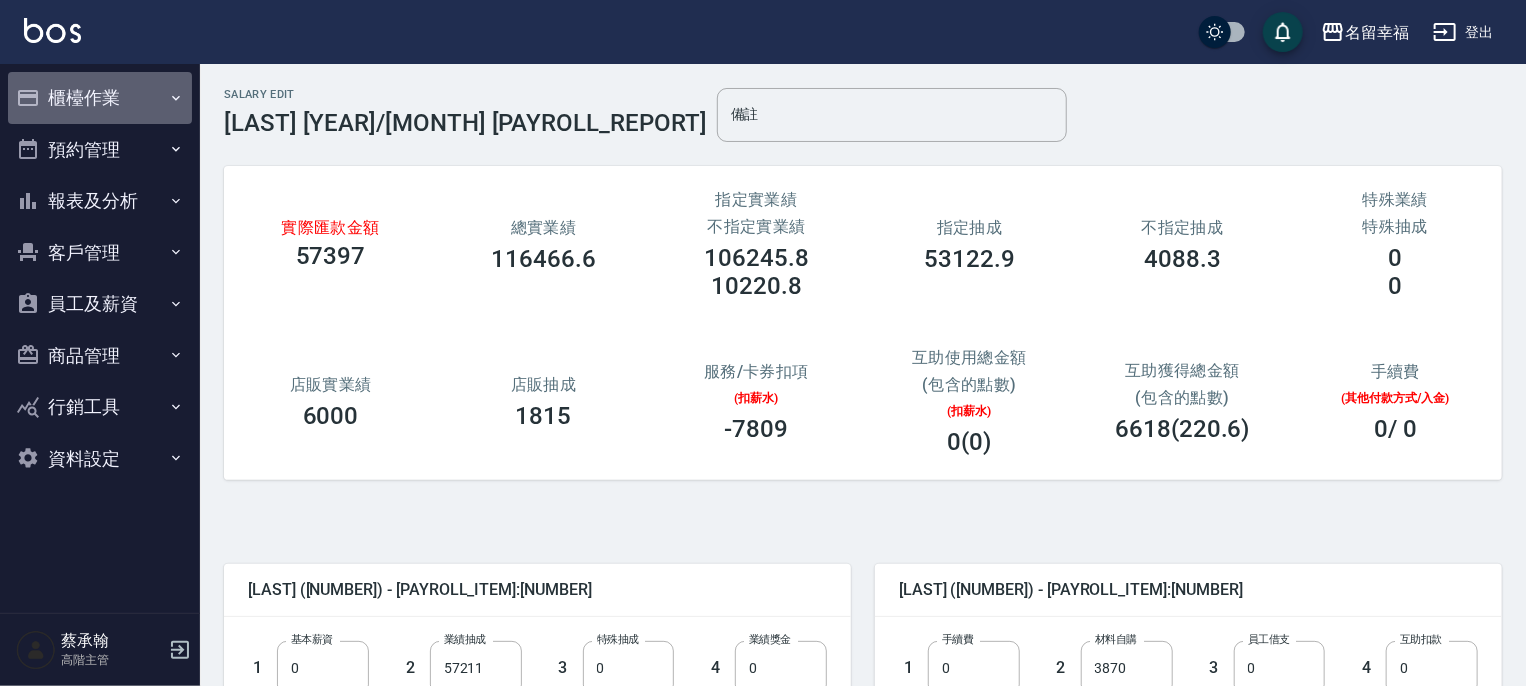 click on "櫃檯作業" at bounding box center (100, 98) 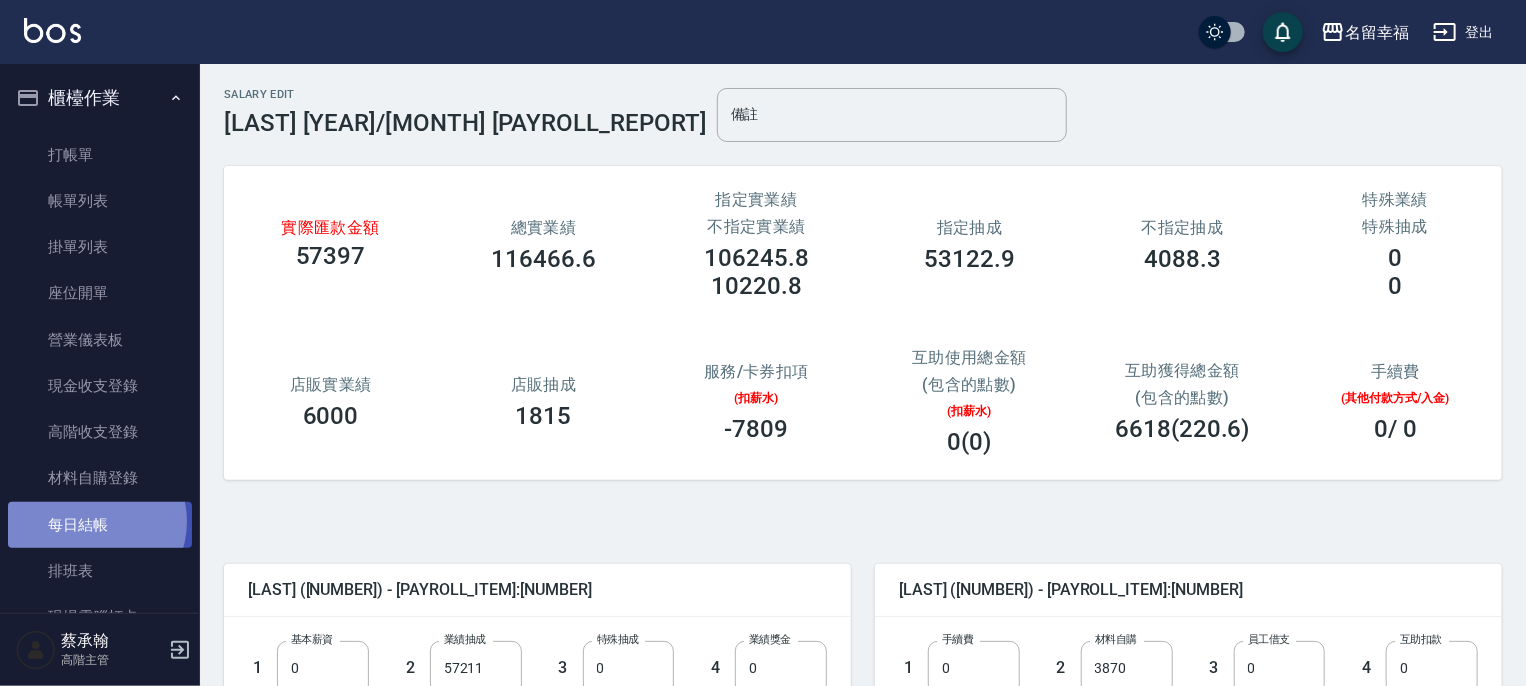click on "每日結帳" at bounding box center [100, 525] 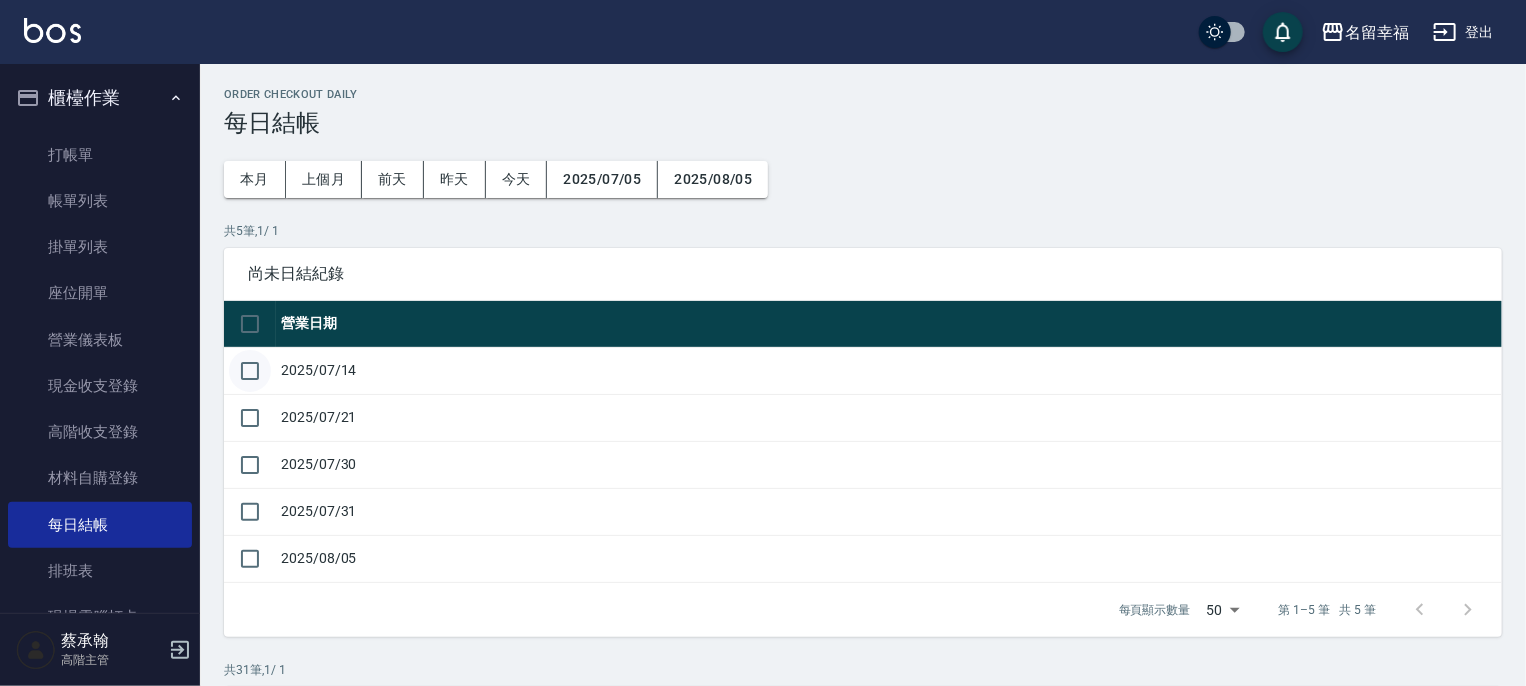 drag, startPoint x: 241, startPoint y: 369, endPoint x: 247, endPoint y: 378, distance: 10.816654 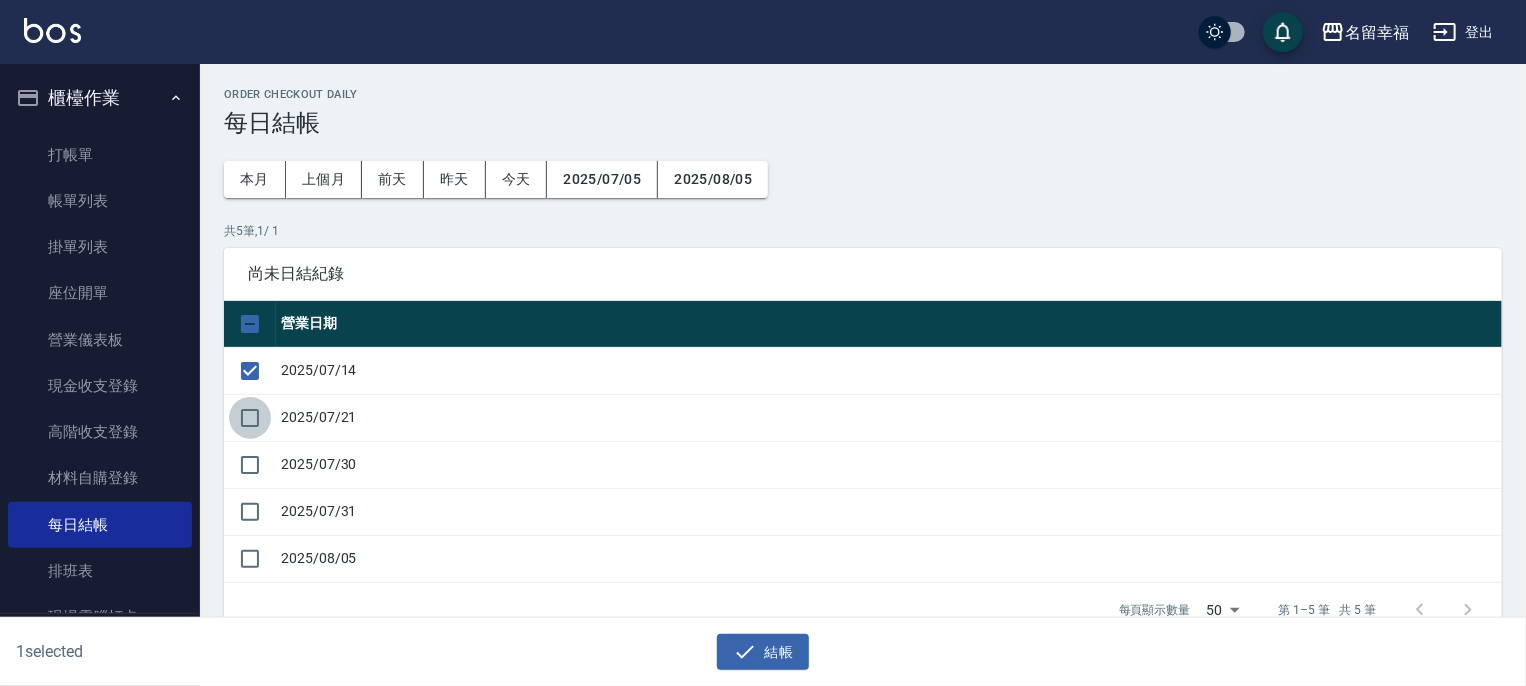 click at bounding box center [250, 418] 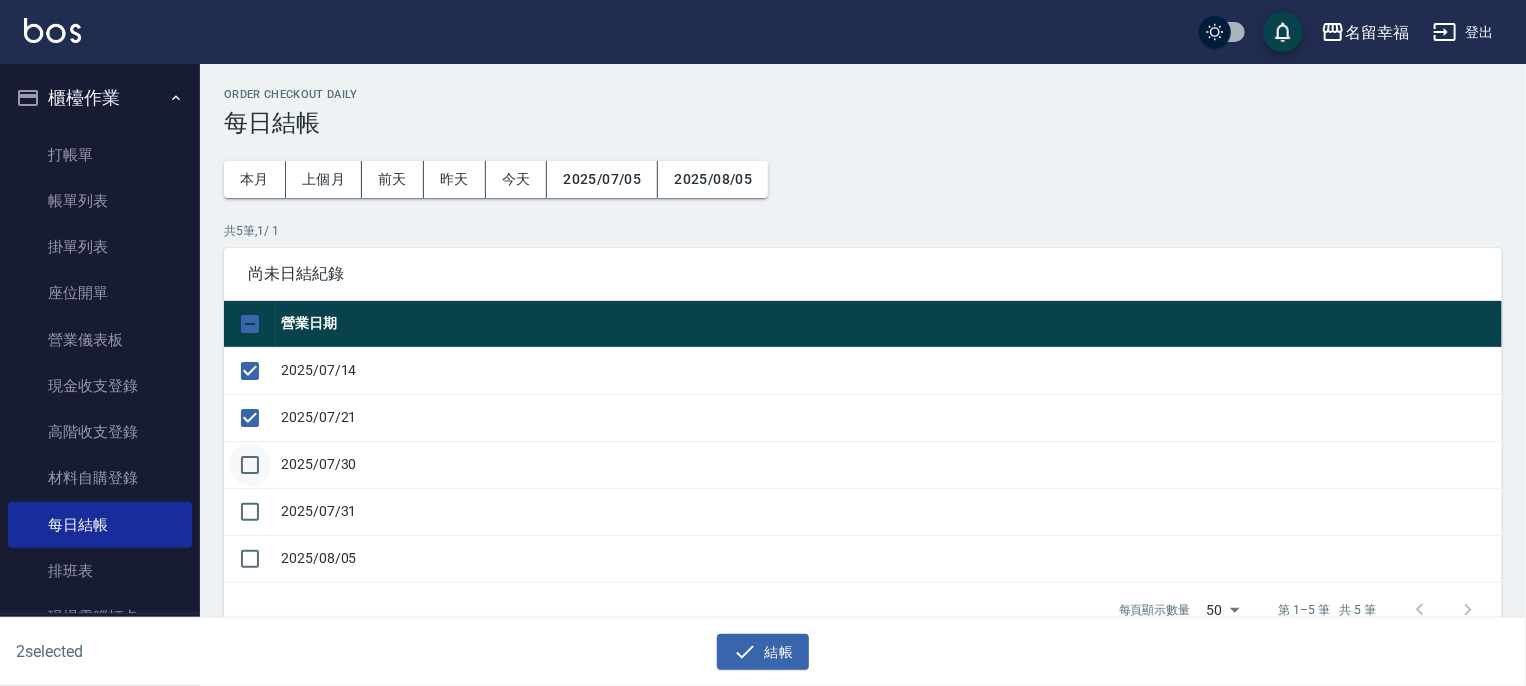 click at bounding box center (250, 465) 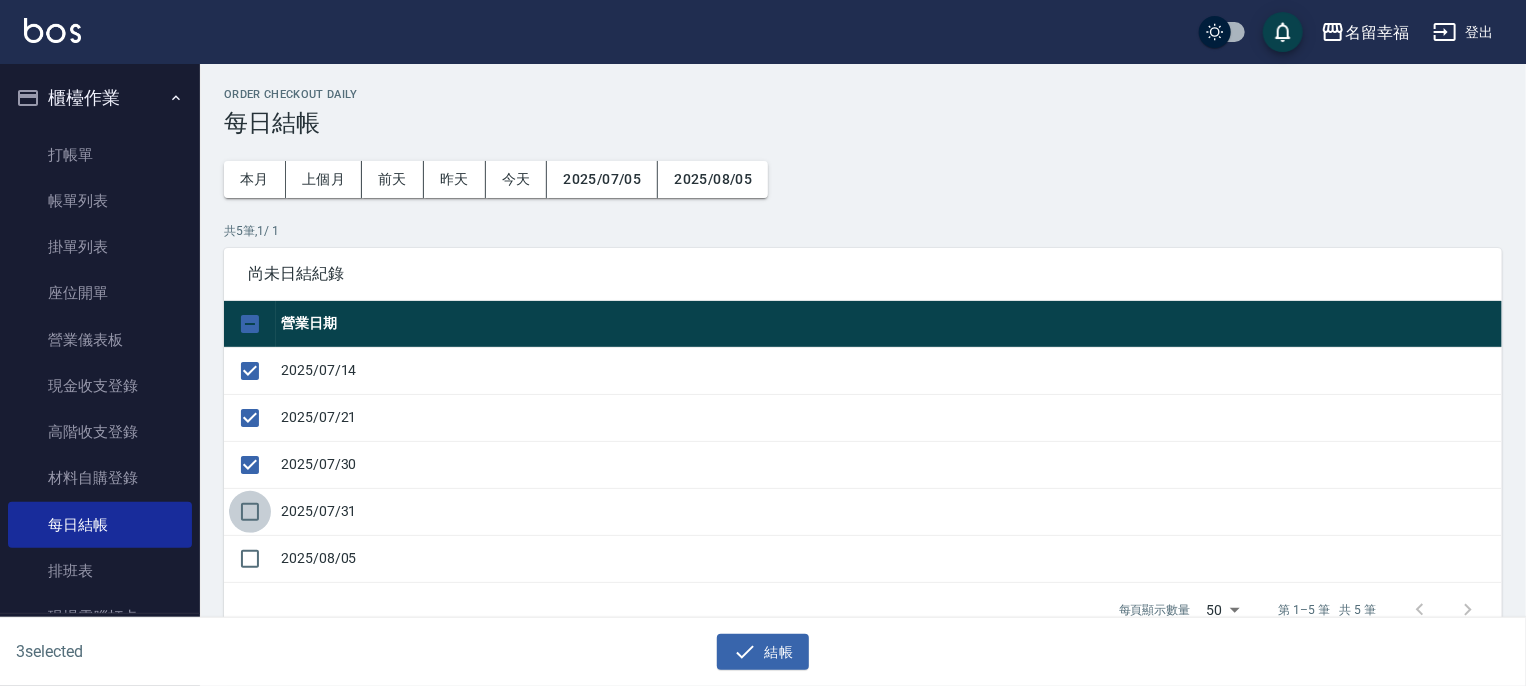 click at bounding box center (250, 512) 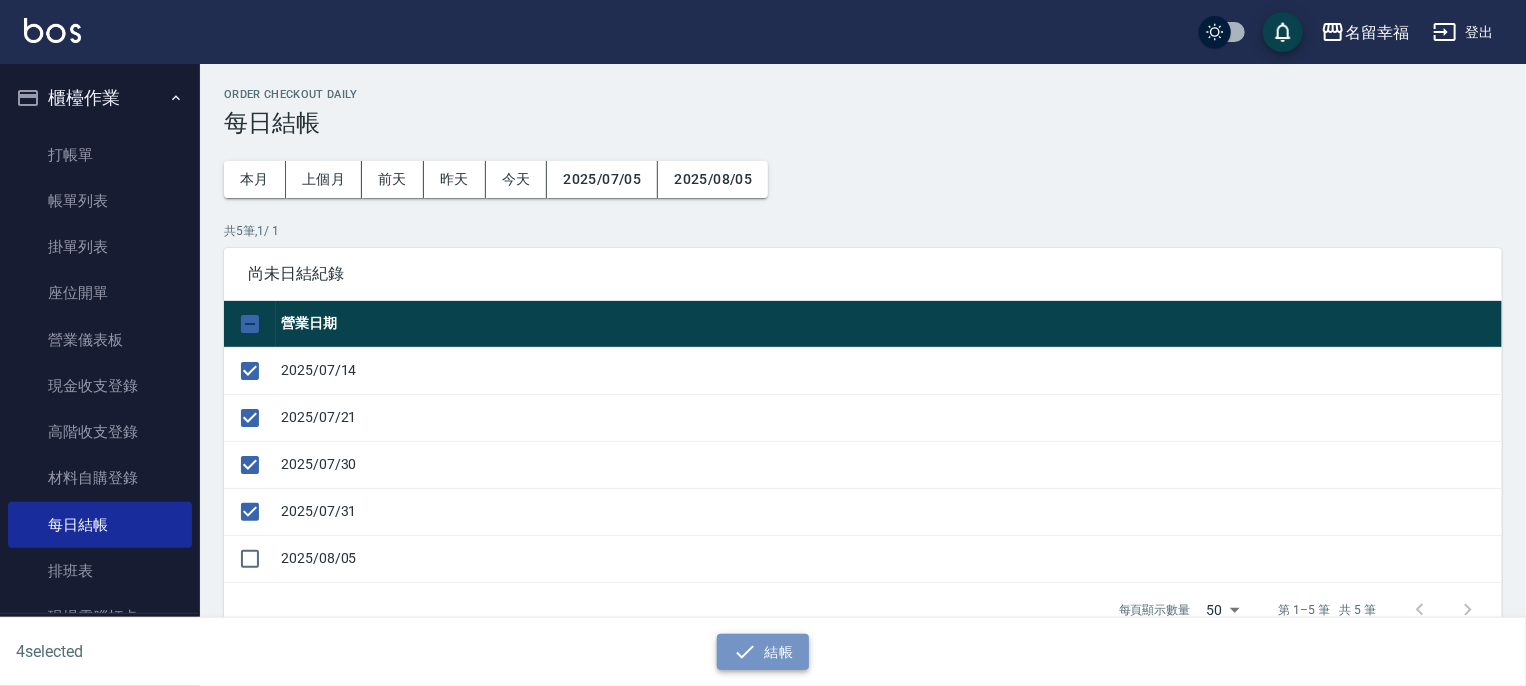click on "結帳" at bounding box center (763, 652) 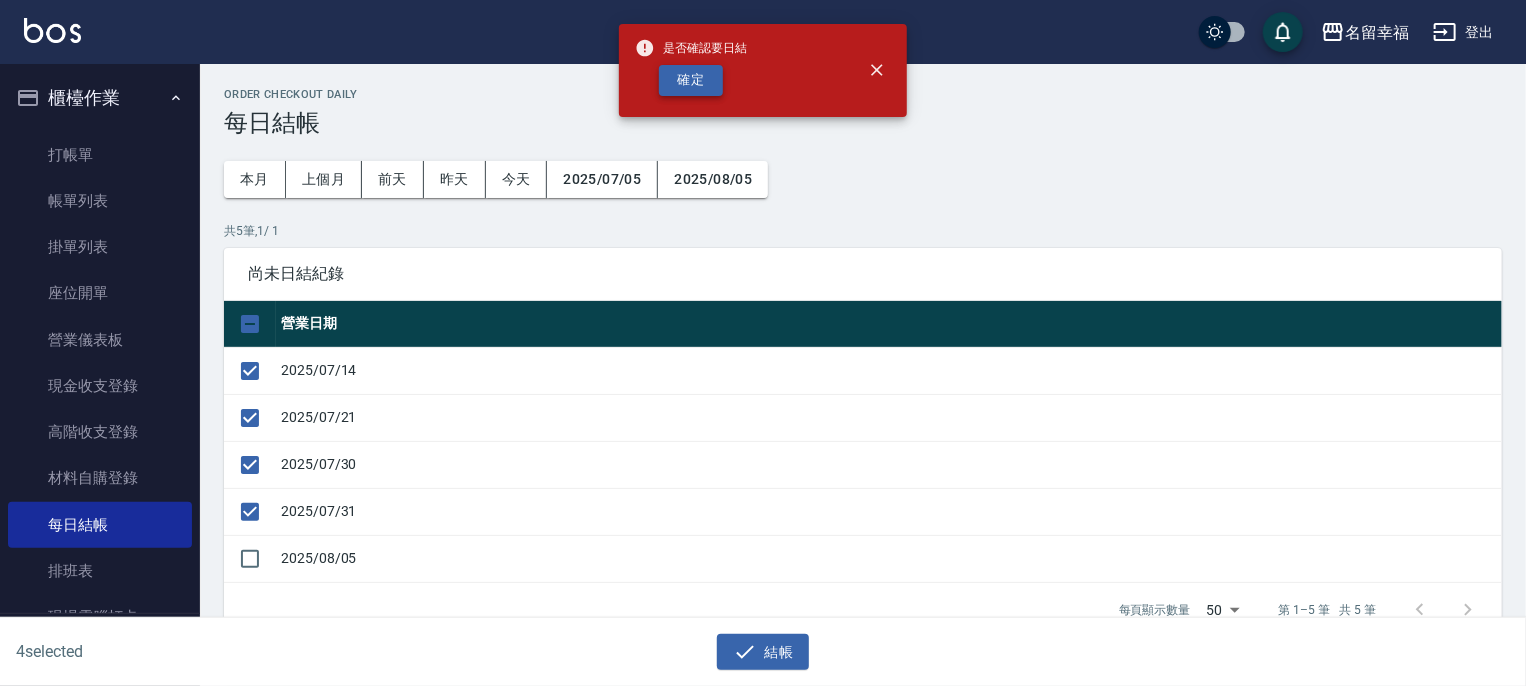 click on "確定" at bounding box center [691, 80] 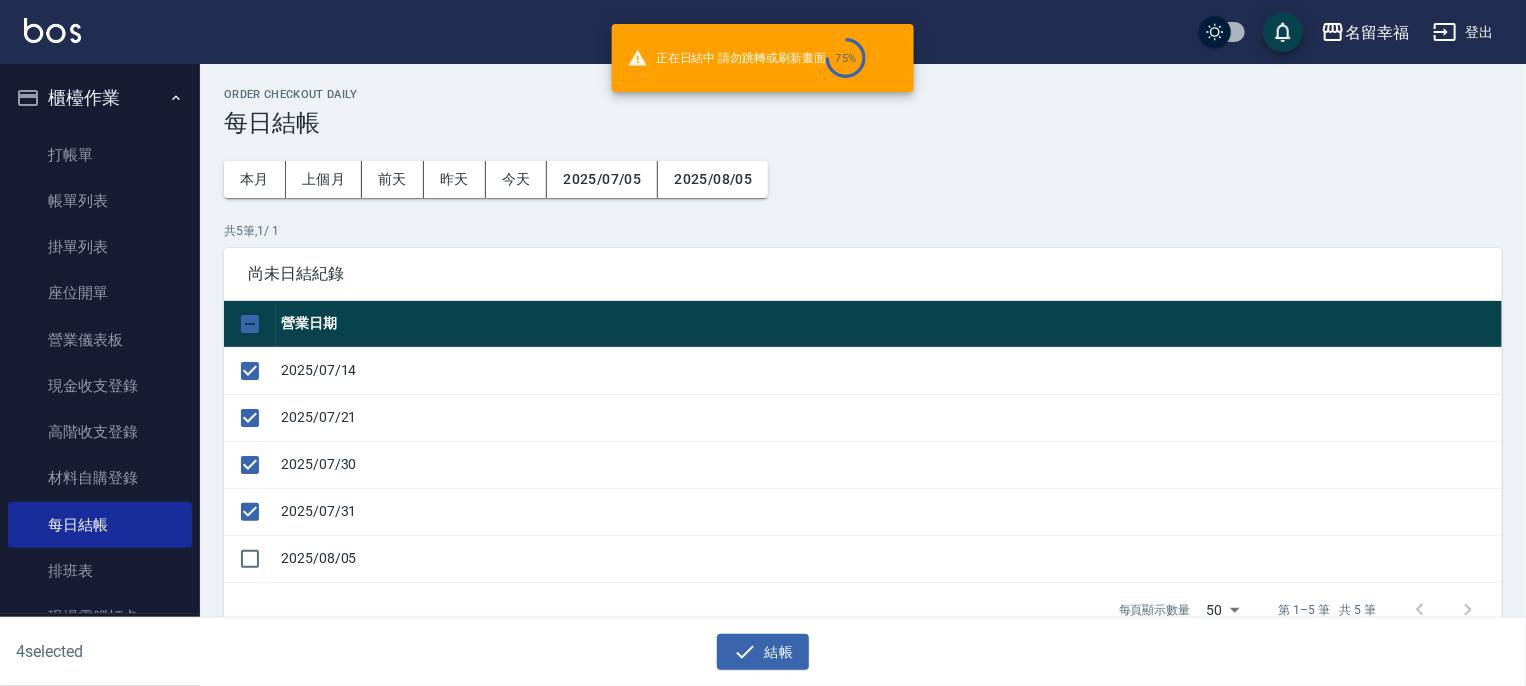 checkbox on "false" 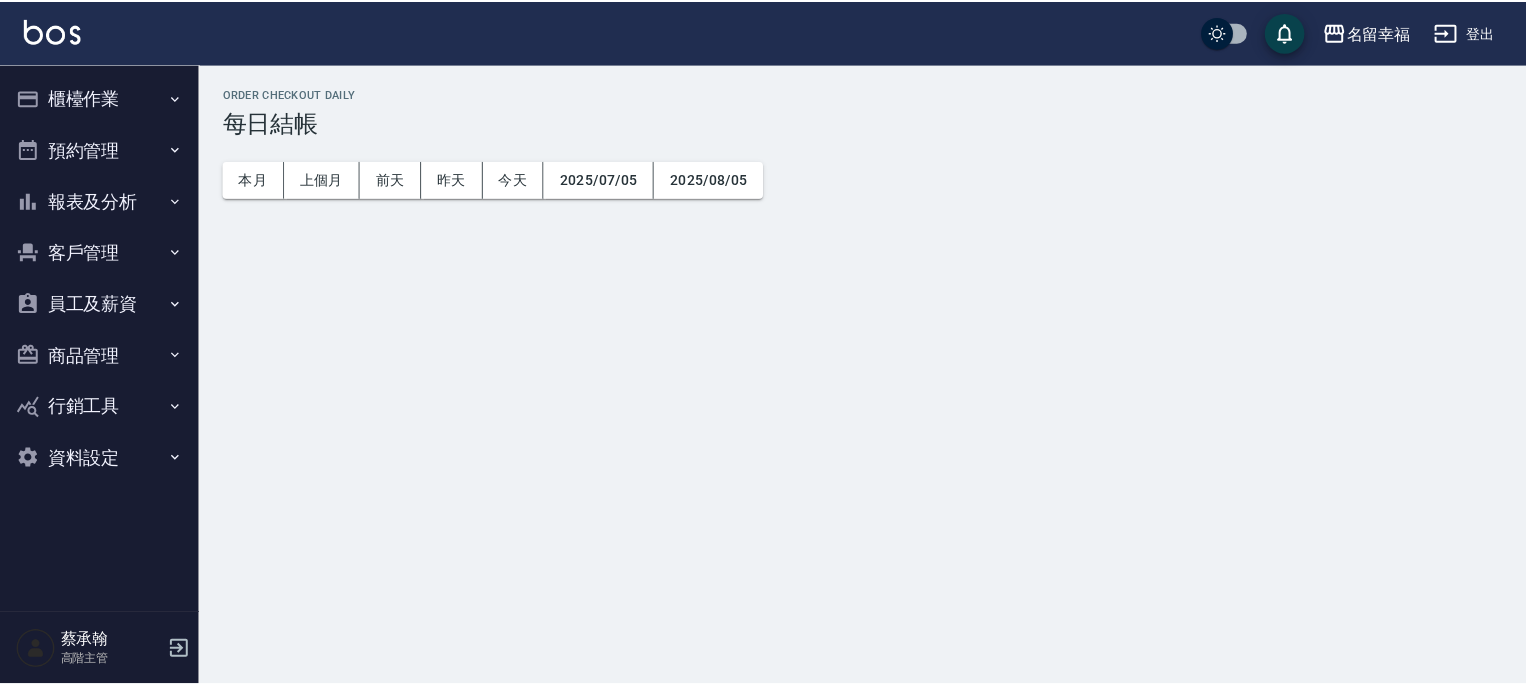 scroll, scrollTop: 0, scrollLeft: 0, axis: both 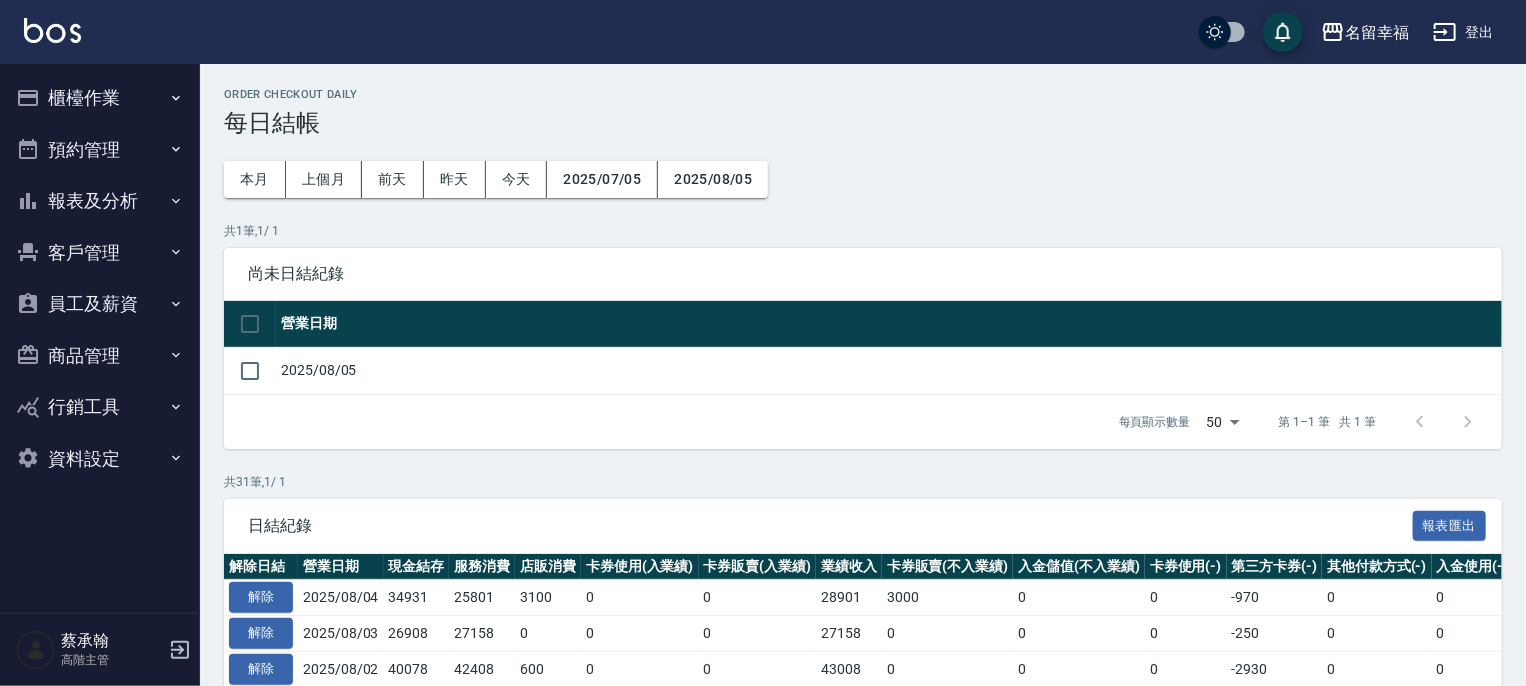click on "櫃檯作業" at bounding box center [100, 98] 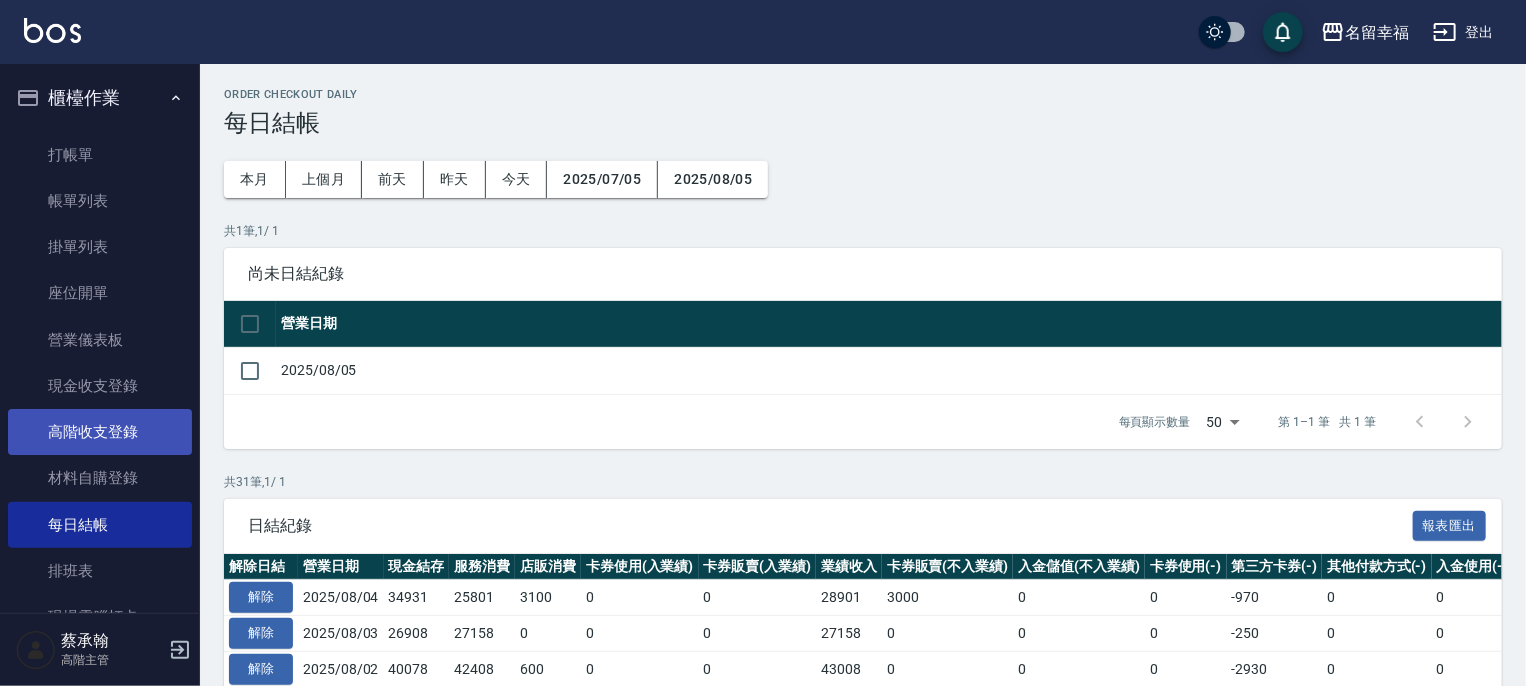 click on "高階收支登錄" at bounding box center (100, 432) 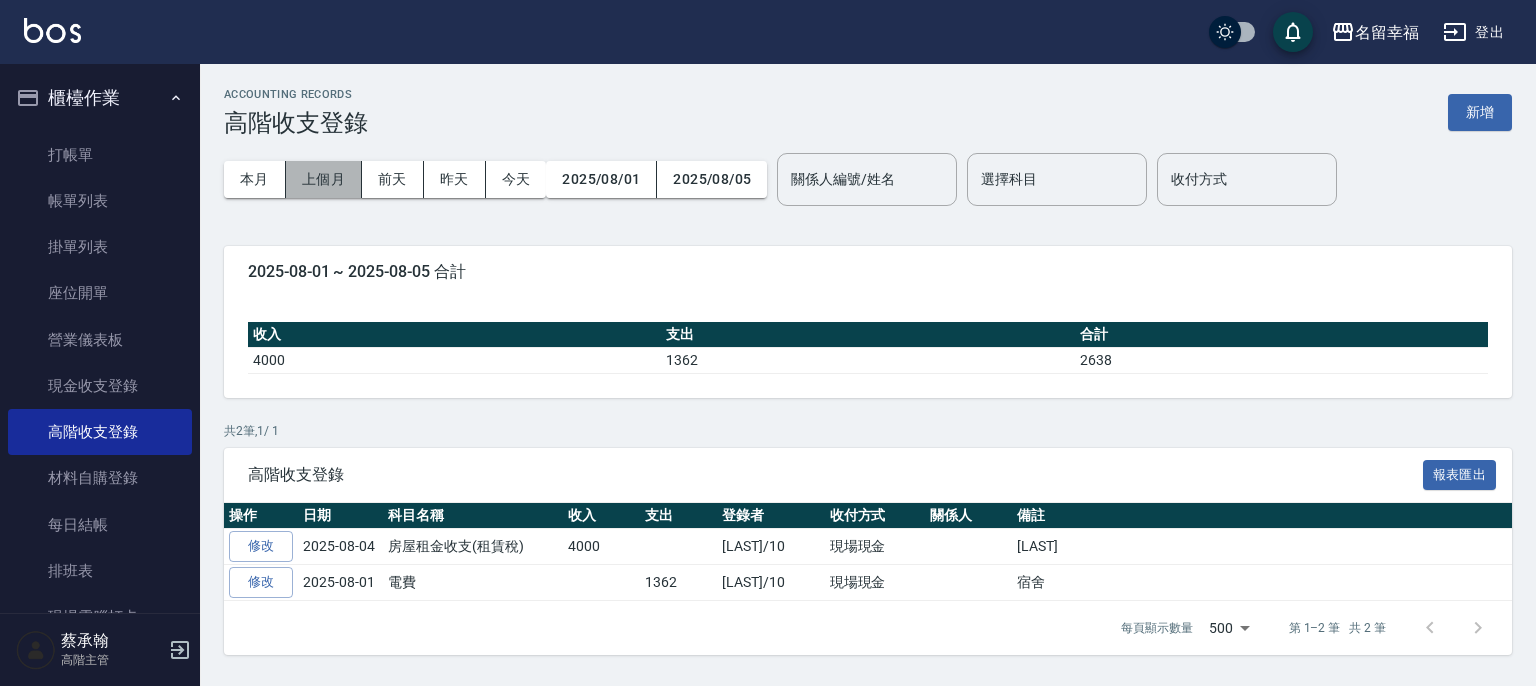 click on "上個月" at bounding box center [324, 179] 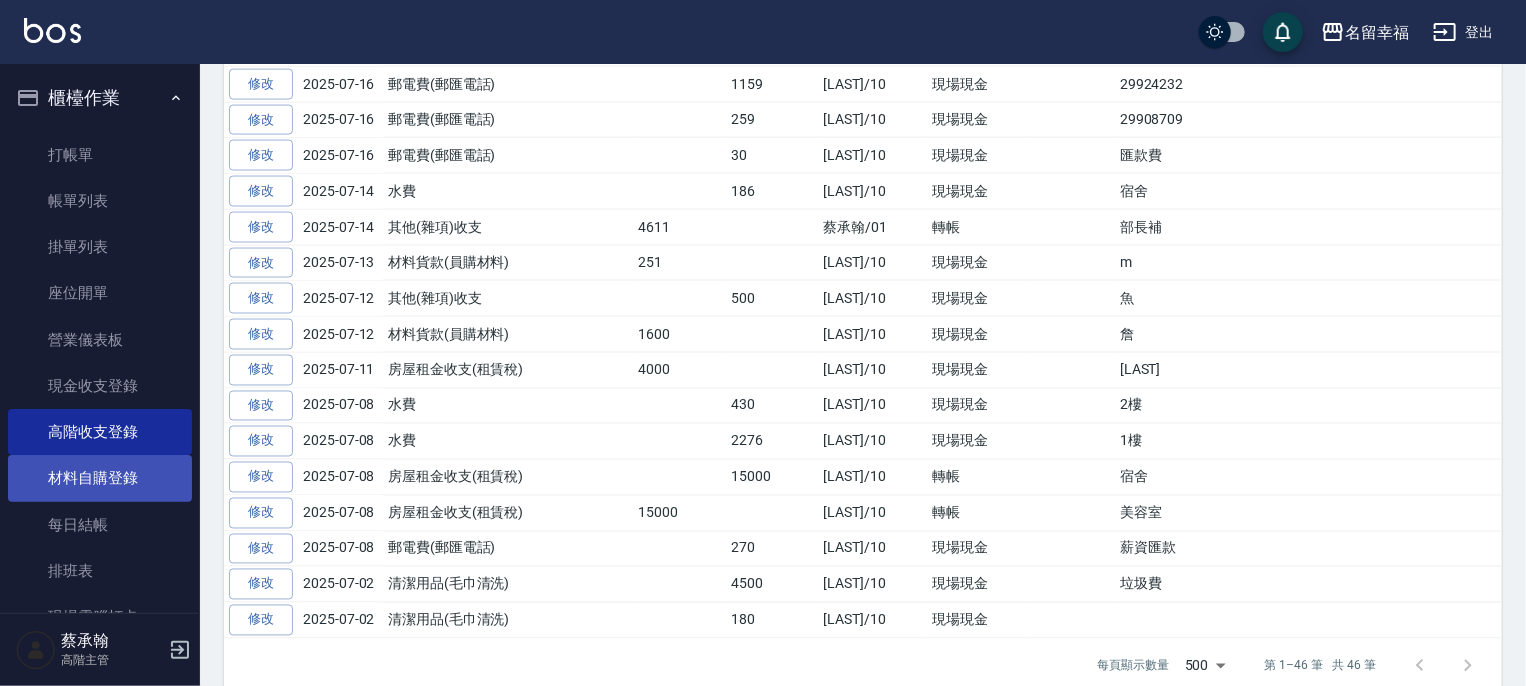 scroll, scrollTop: 1537, scrollLeft: 0, axis: vertical 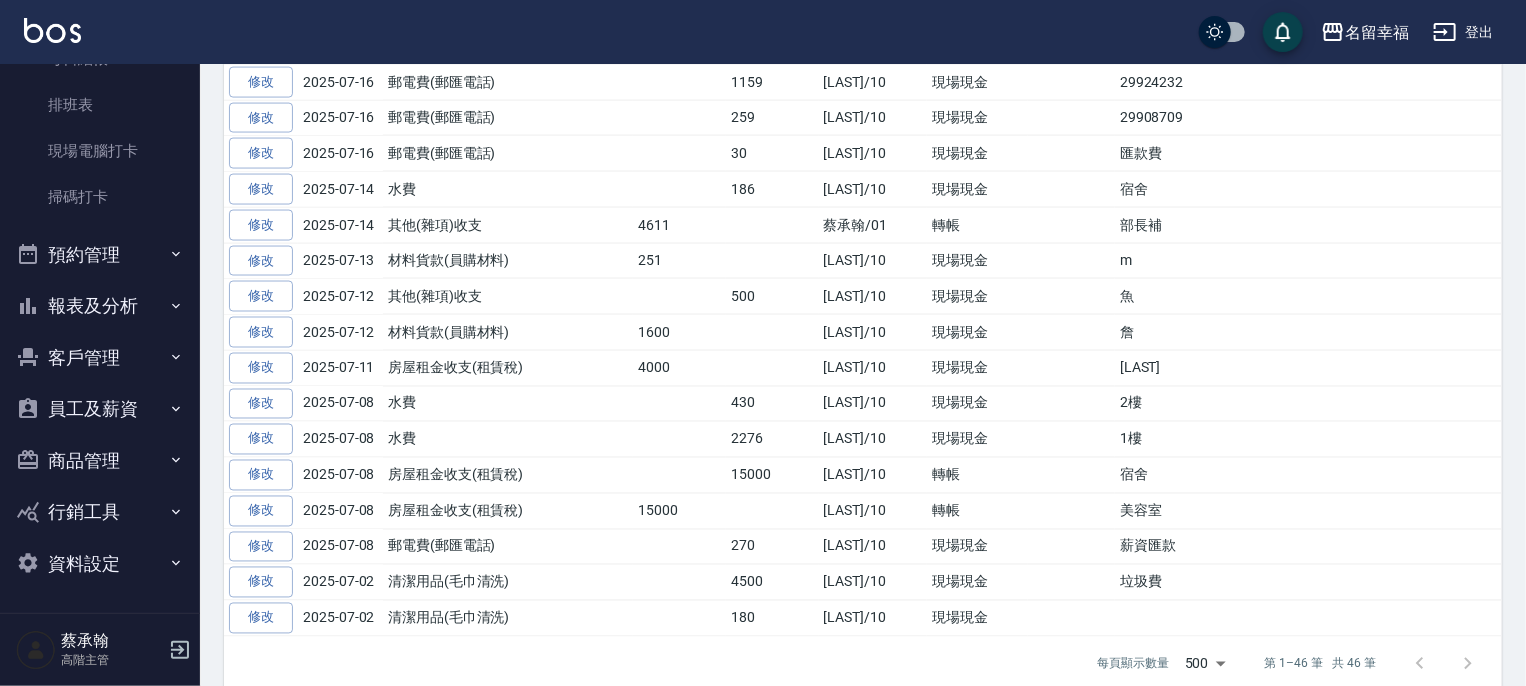 click on "報表及分析" at bounding box center [100, 306] 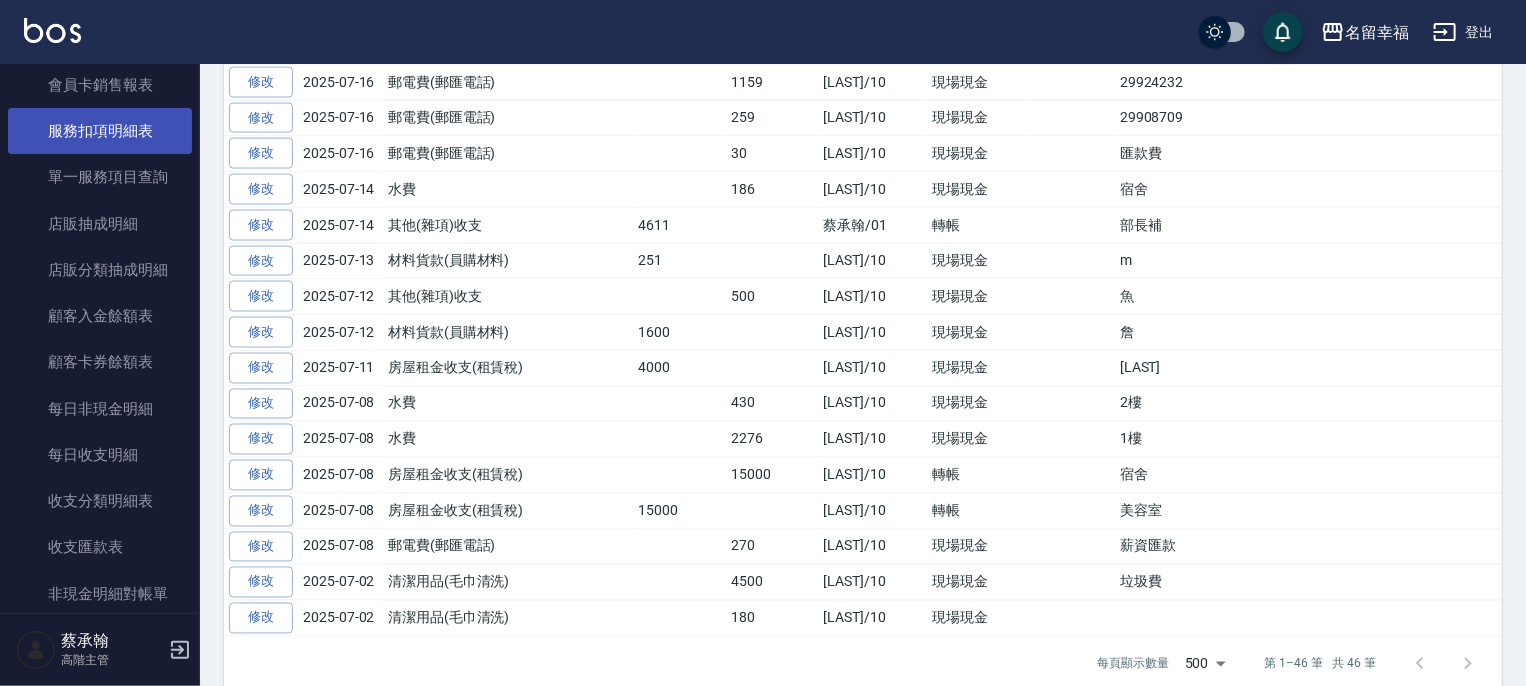 scroll, scrollTop: 1966, scrollLeft: 0, axis: vertical 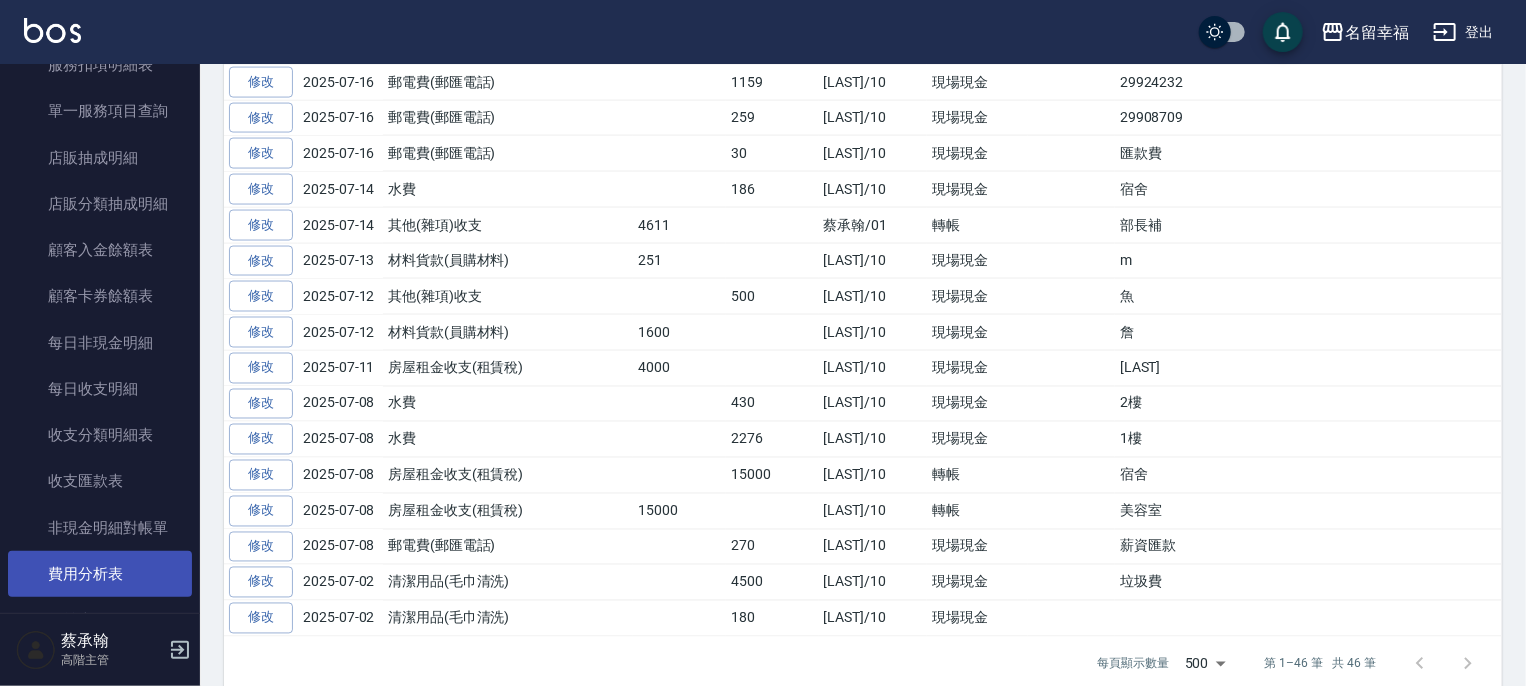 click on "費用分析表" at bounding box center (100, 574) 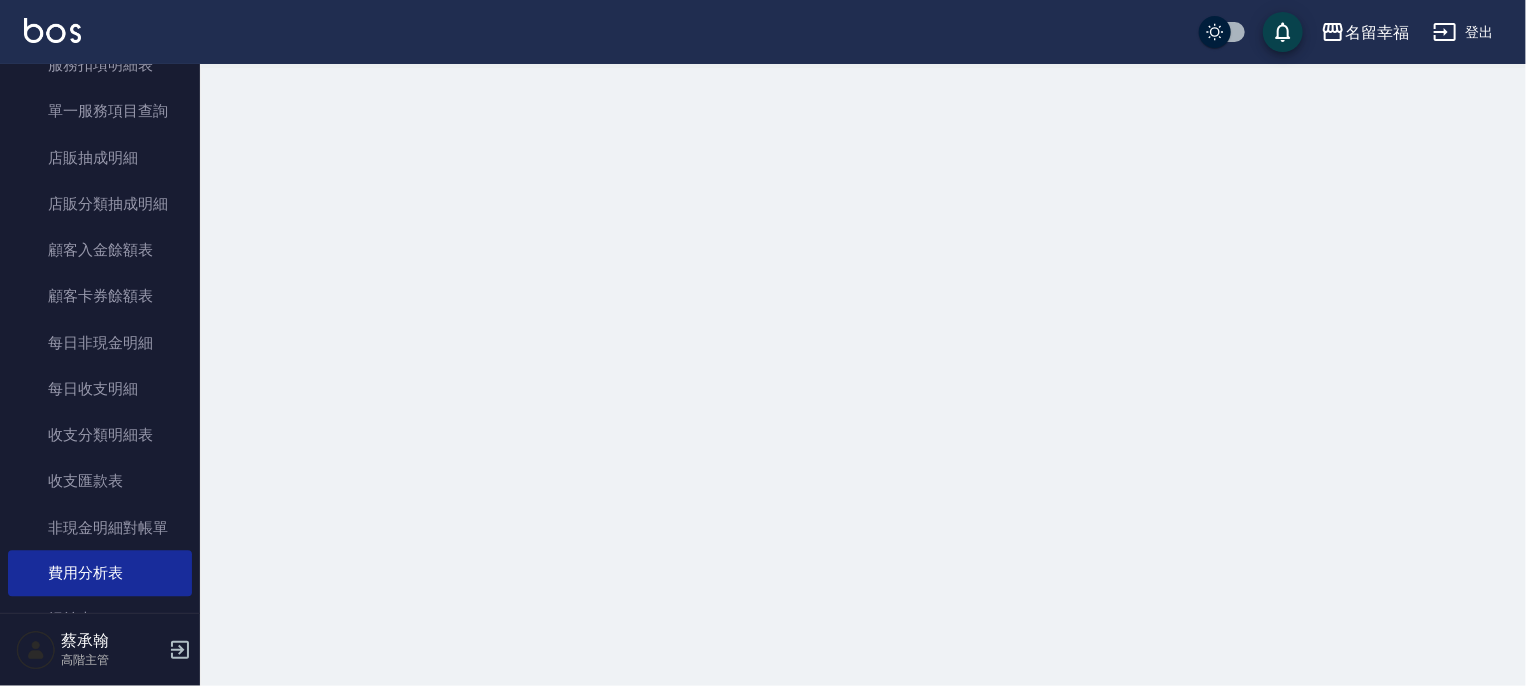 scroll, scrollTop: 0, scrollLeft: 0, axis: both 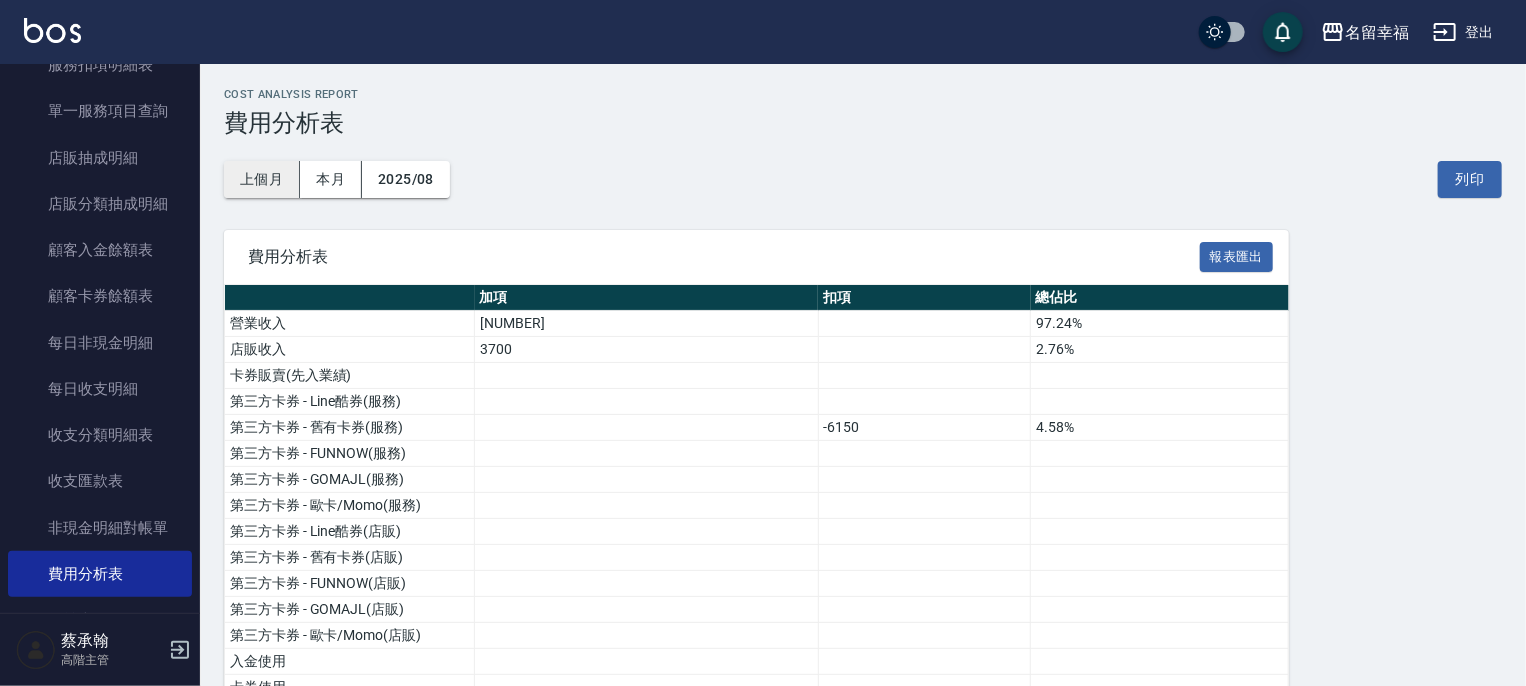 click on "上個月" at bounding box center (262, 179) 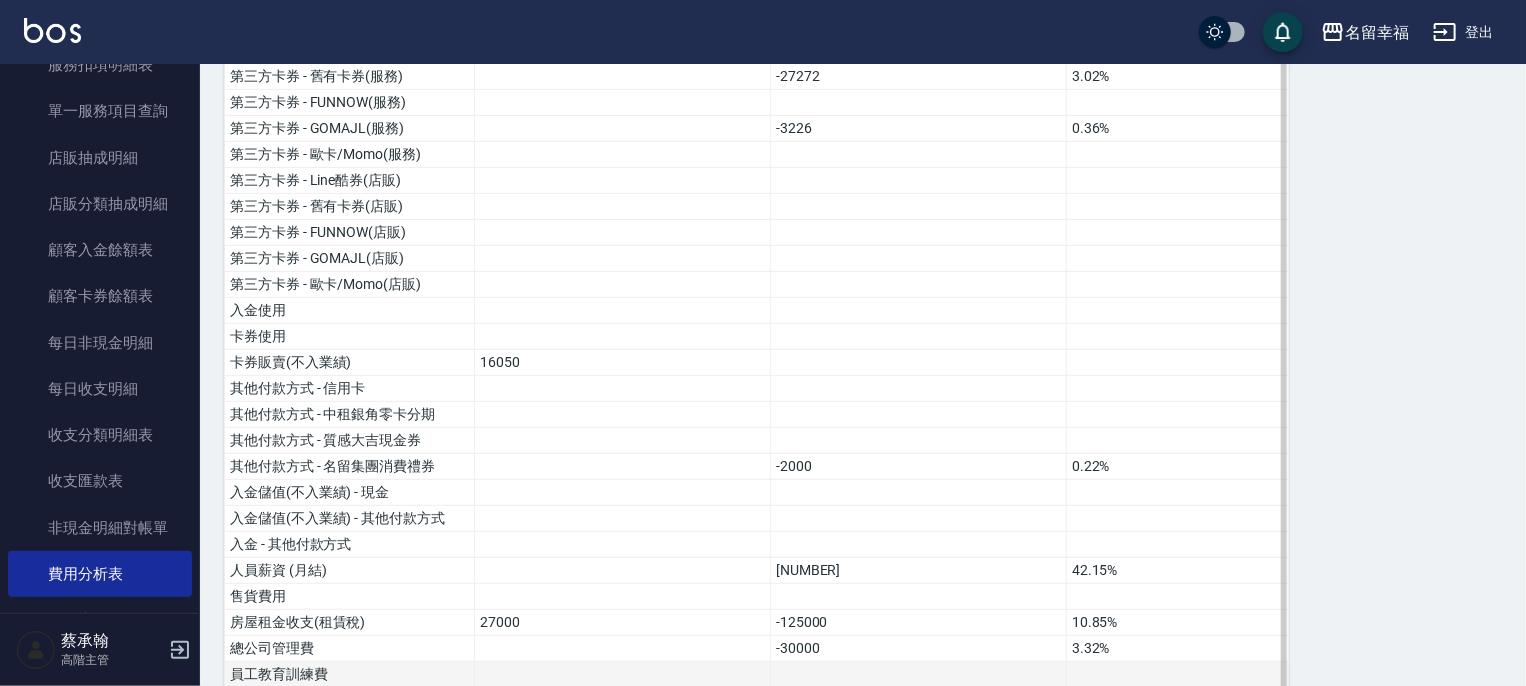 scroll, scrollTop: 47, scrollLeft: 0, axis: vertical 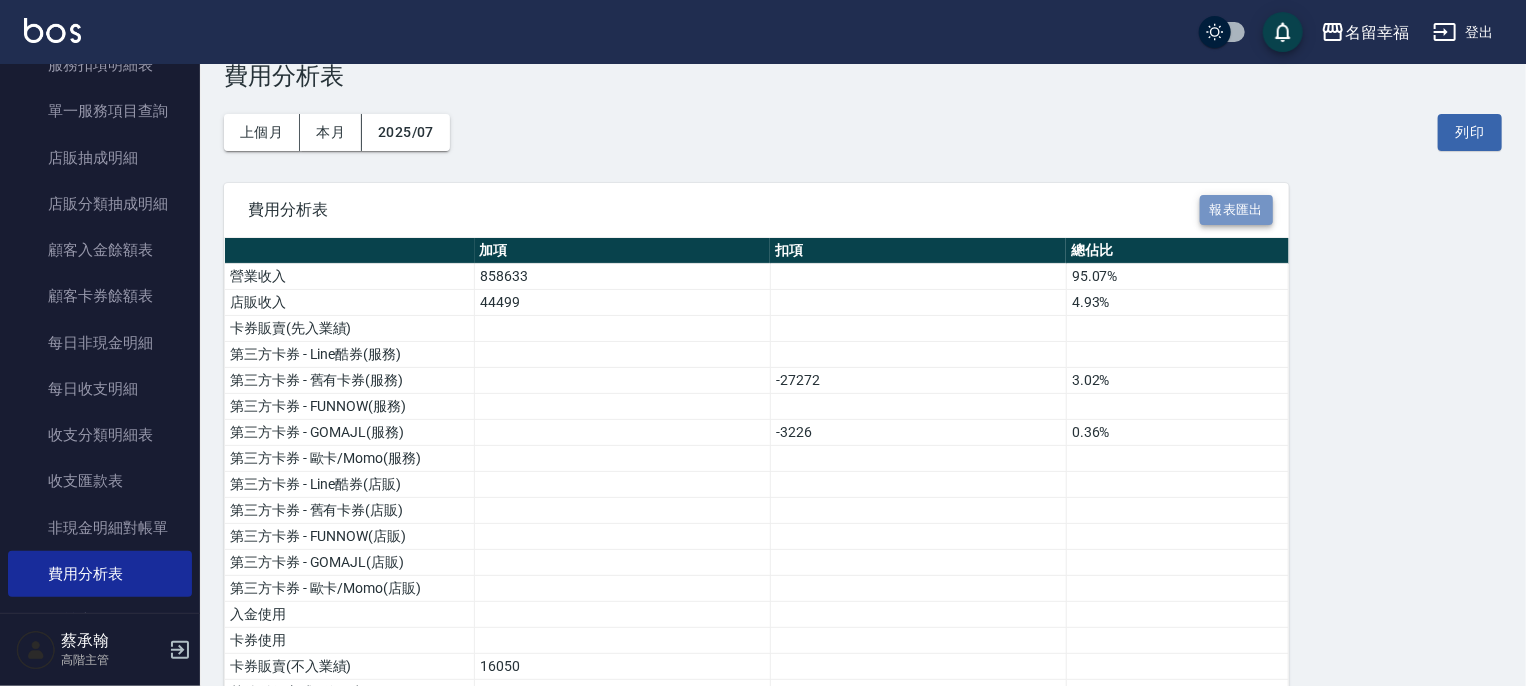 click on "報表匯出" at bounding box center (1237, 210) 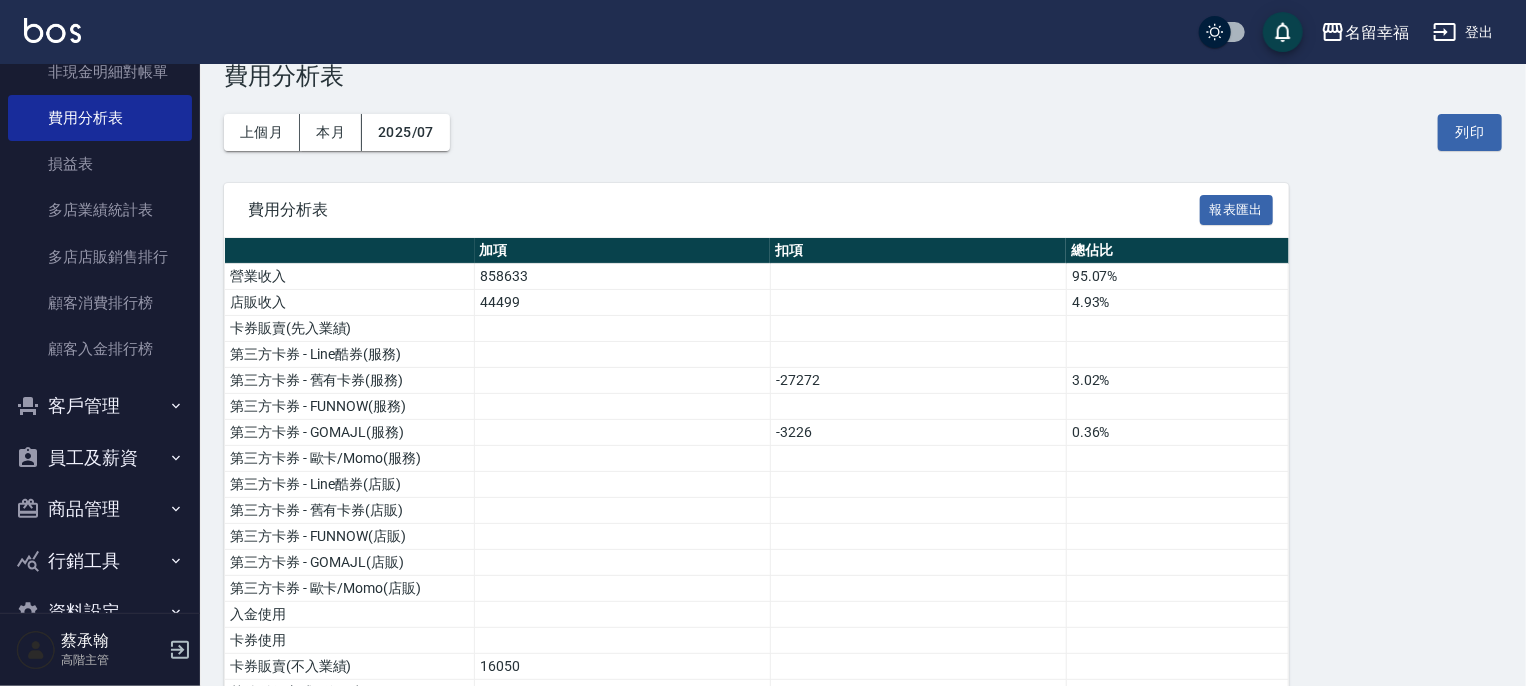 scroll, scrollTop: 2471, scrollLeft: 0, axis: vertical 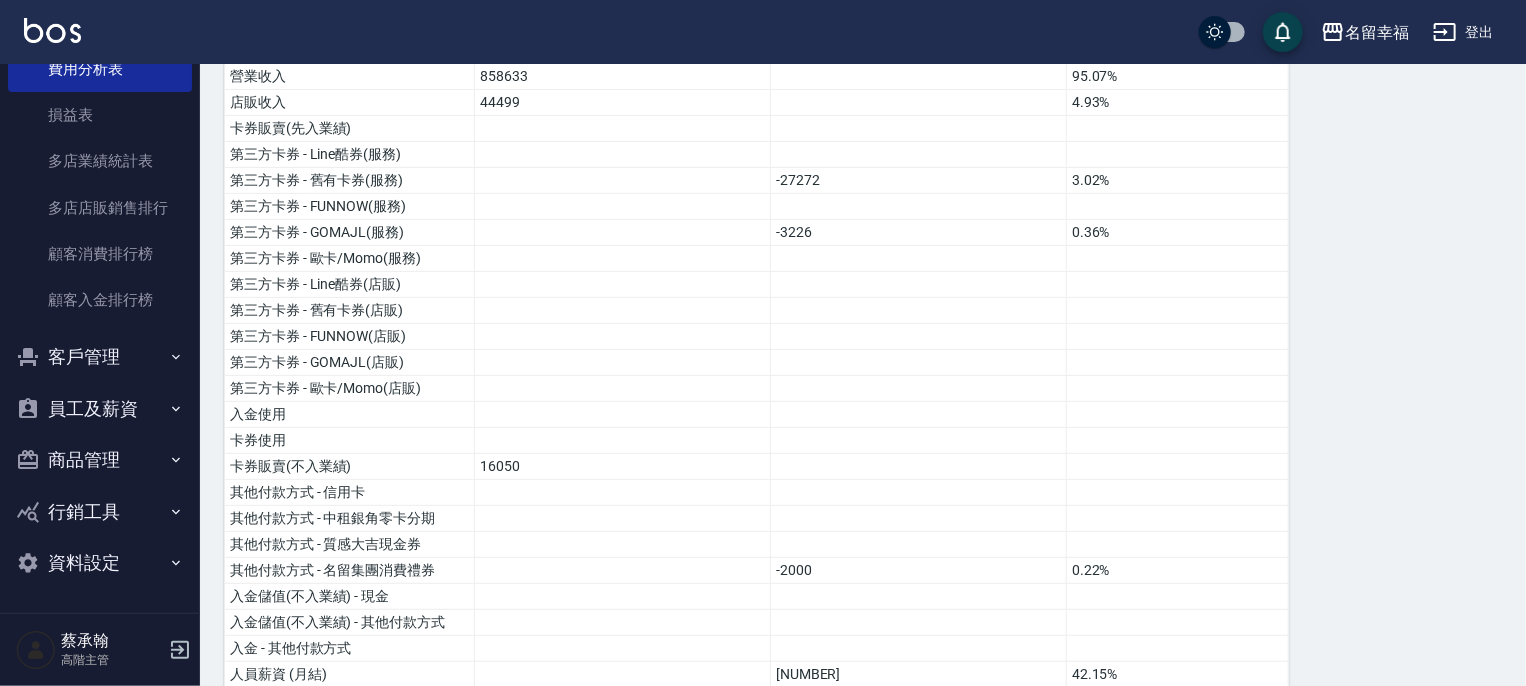click on "員工及薪資" at bounding box center (100, 409) 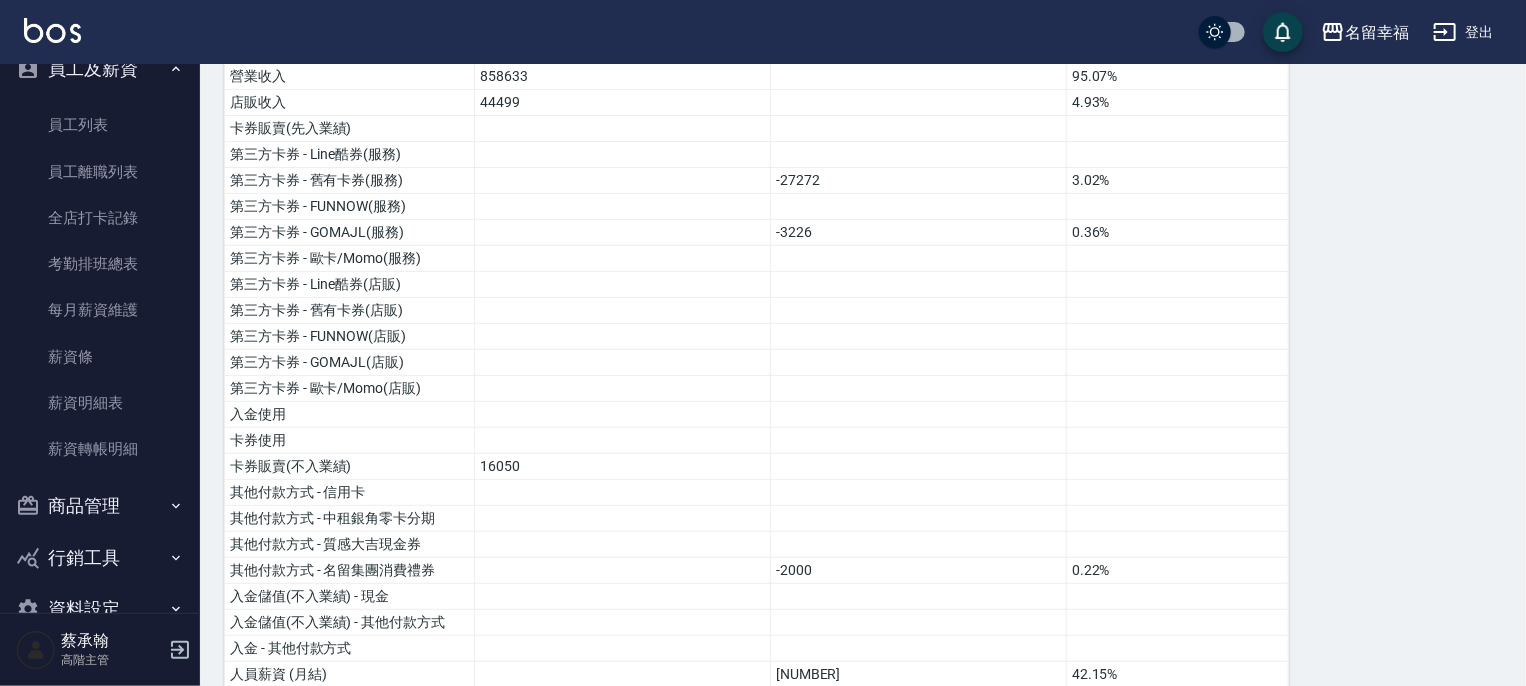 scroll, scrollTop: 2856, scrollLeft: 0, axis: vertical 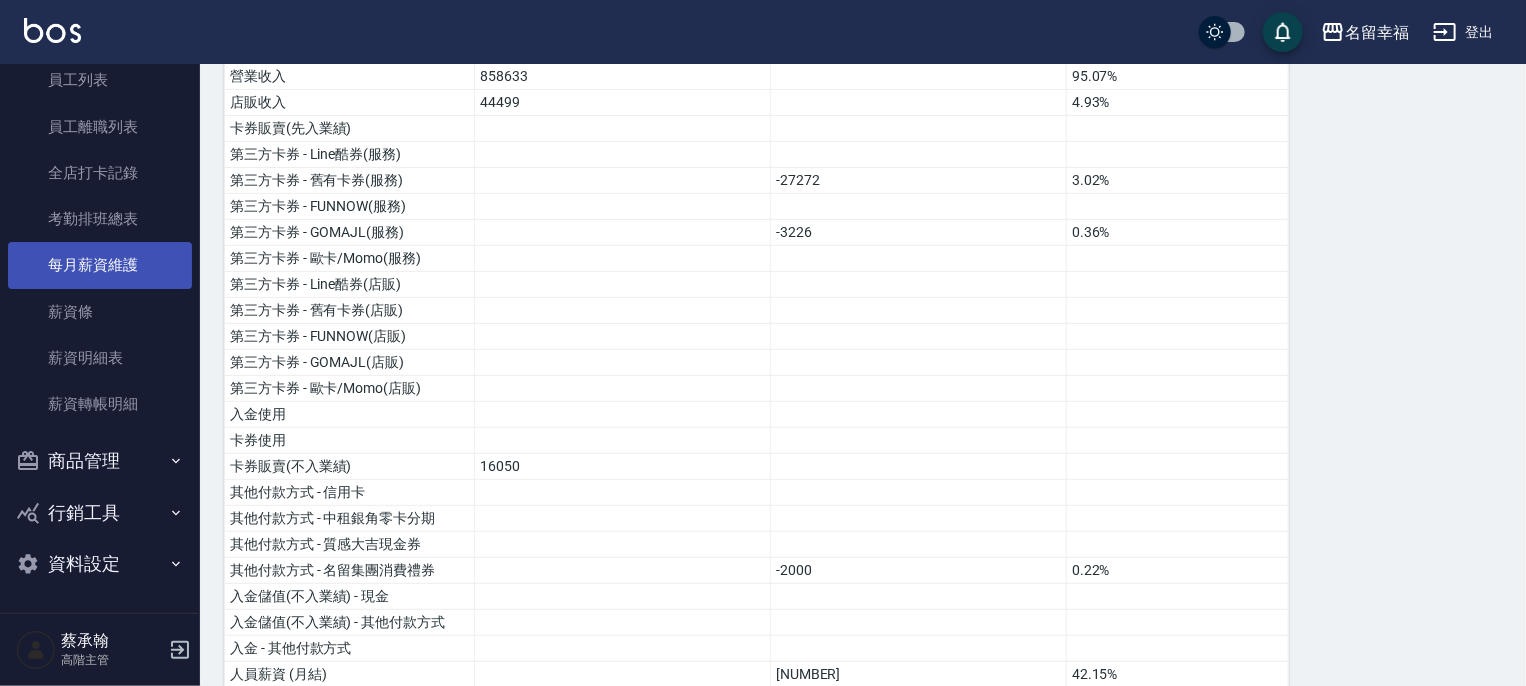 click on "每月薪資維護" at bounding box center (100, 265) 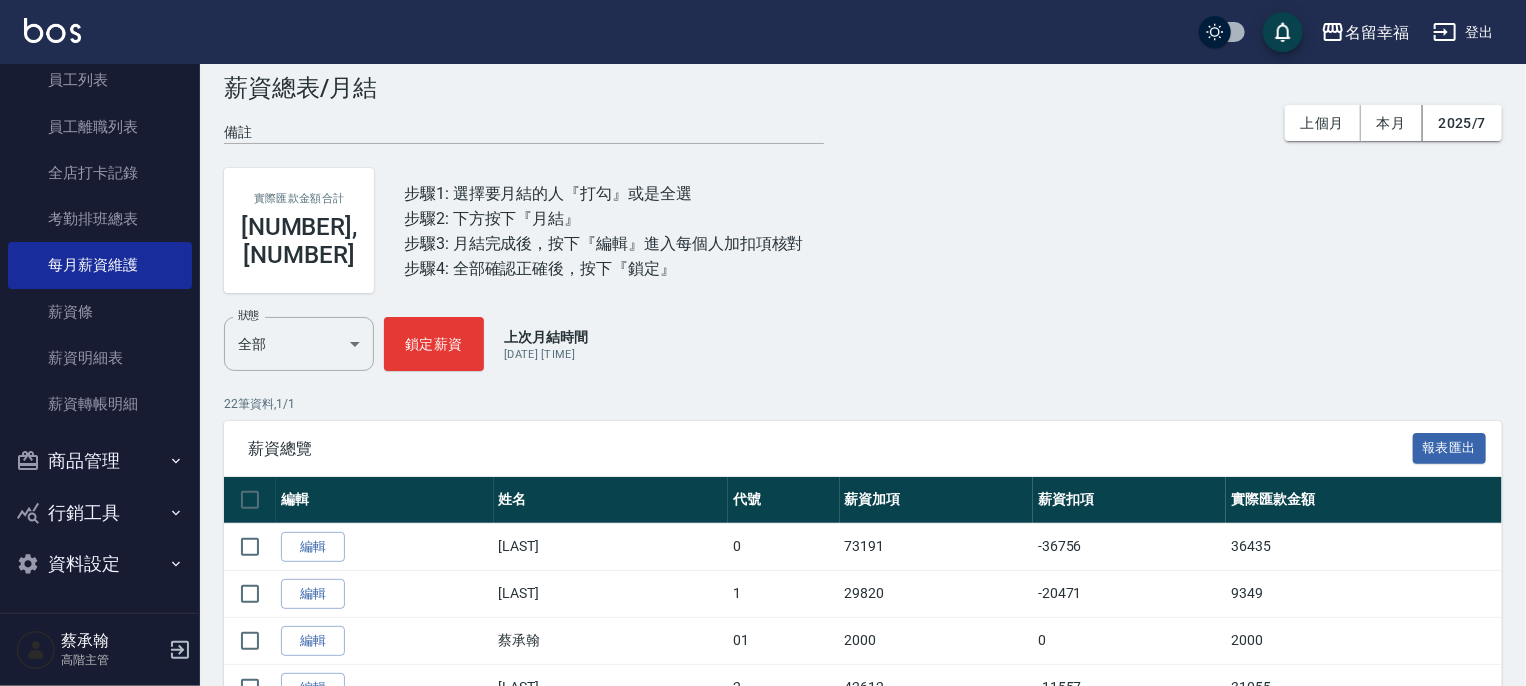 scroll, scrollTop: 0, scrollLeft: 0, axis: both 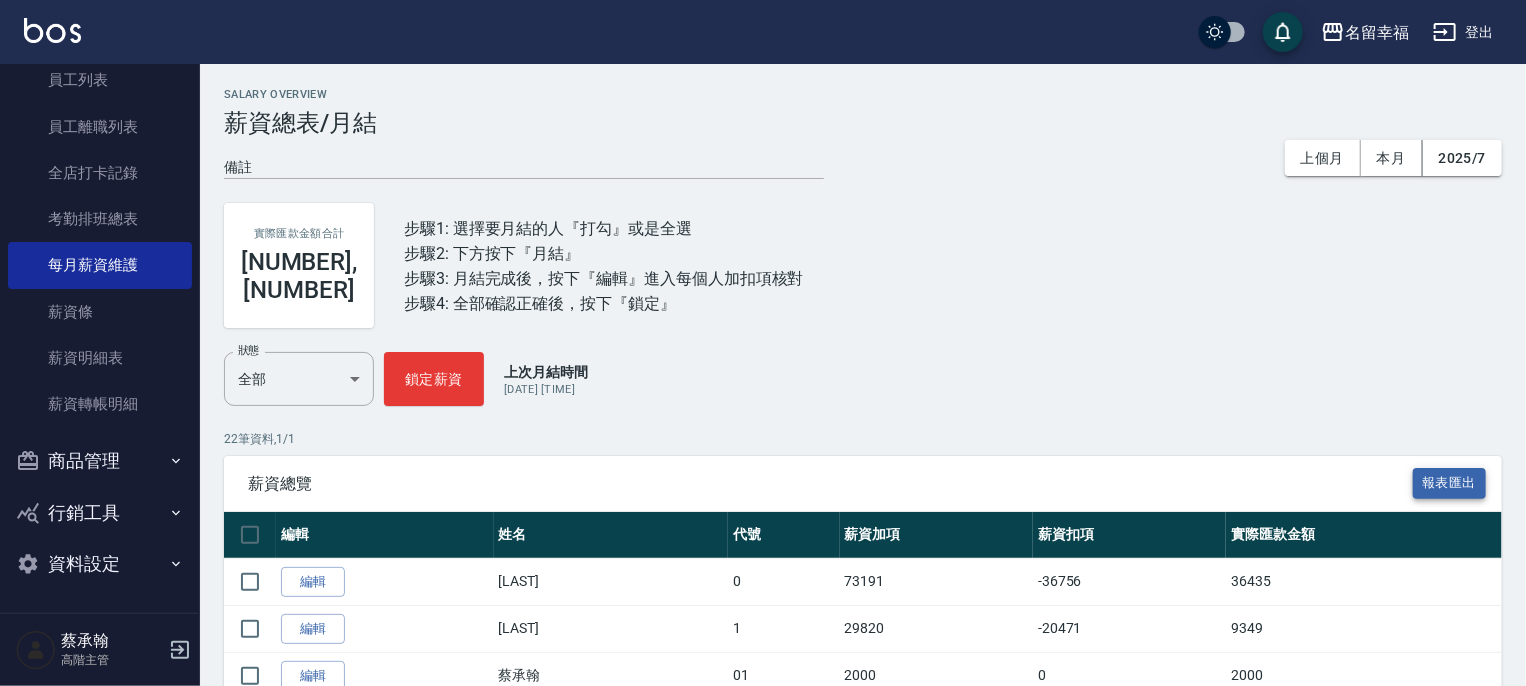 click on "報表匯出" at bounding box center [1450, 483] 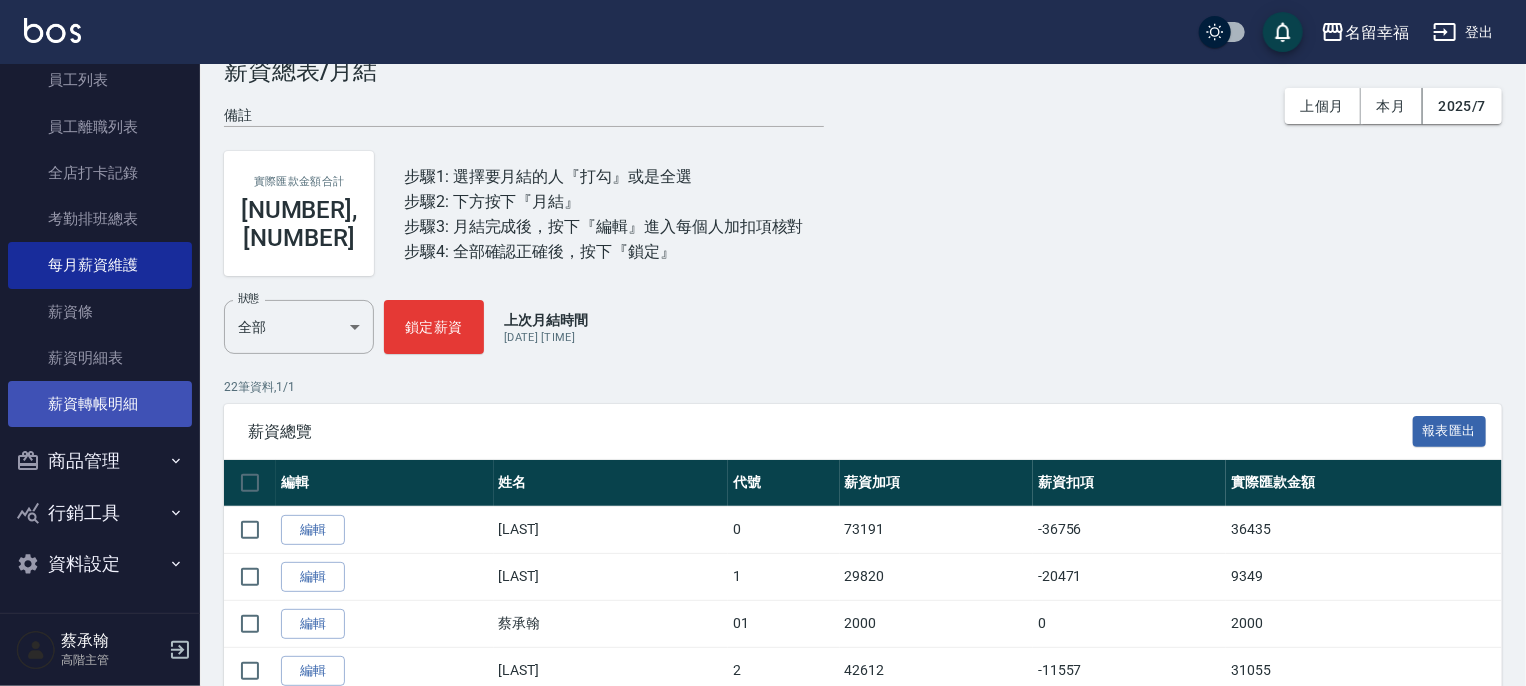 scroll, scrollTop: 100, scrollLeft: 0, axis: vertical 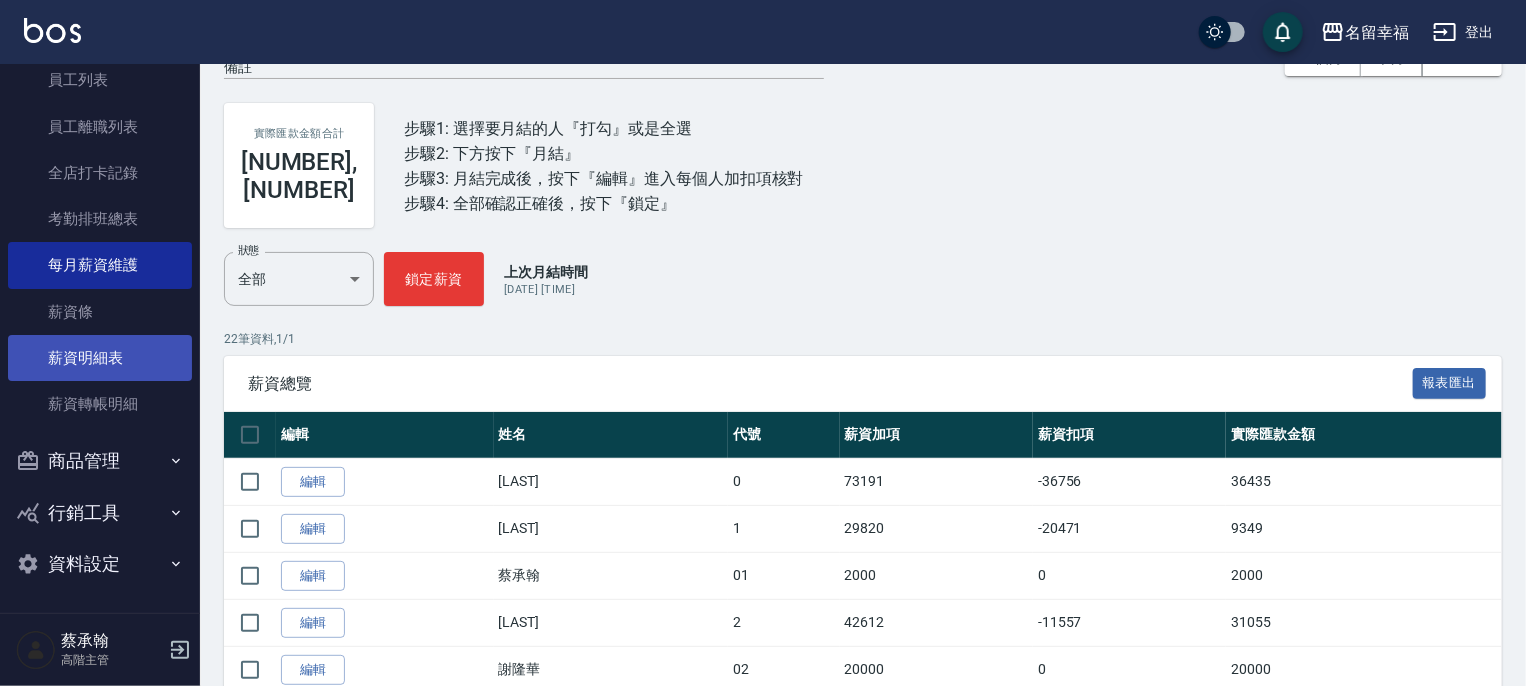 click on "薪資明細表" at bounding box center [100, 358] 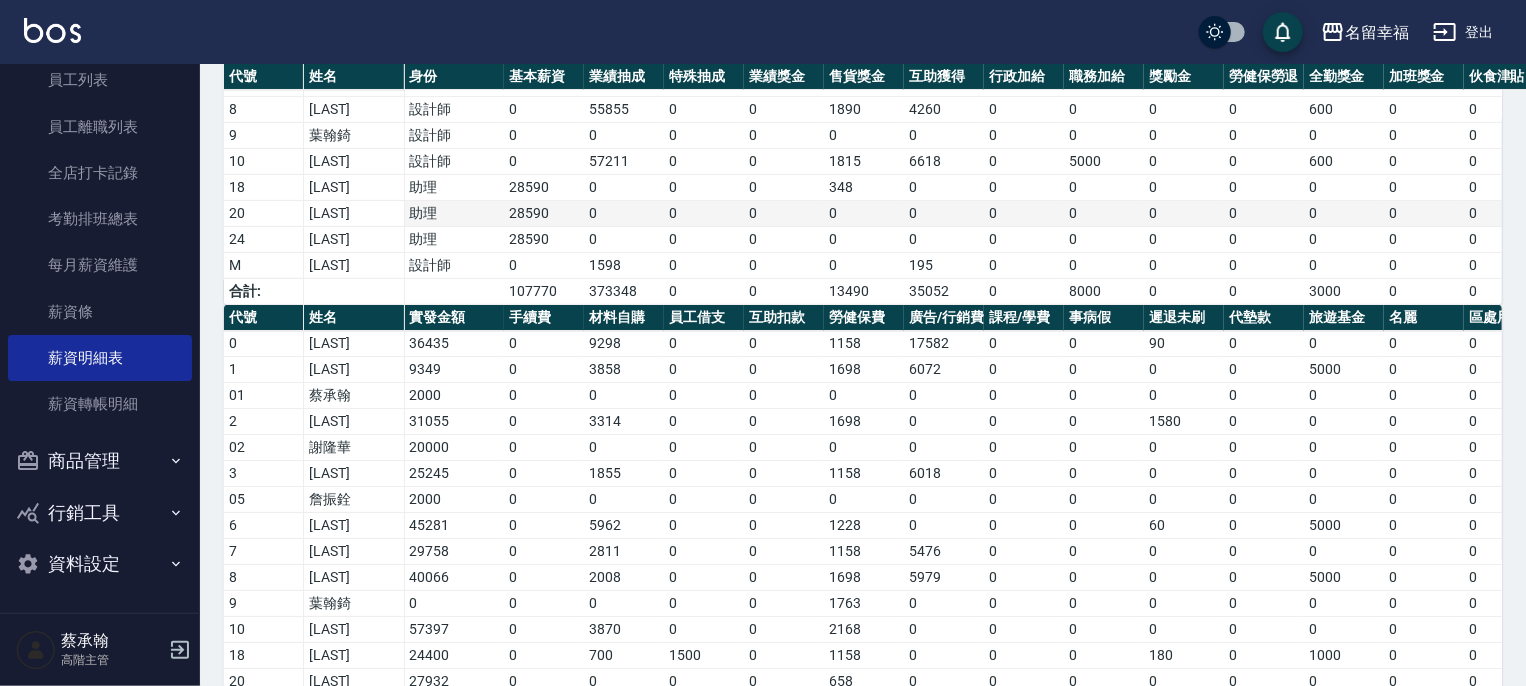 scroll, scrollTop: 205, scrollLeft: 0, axis: vertical 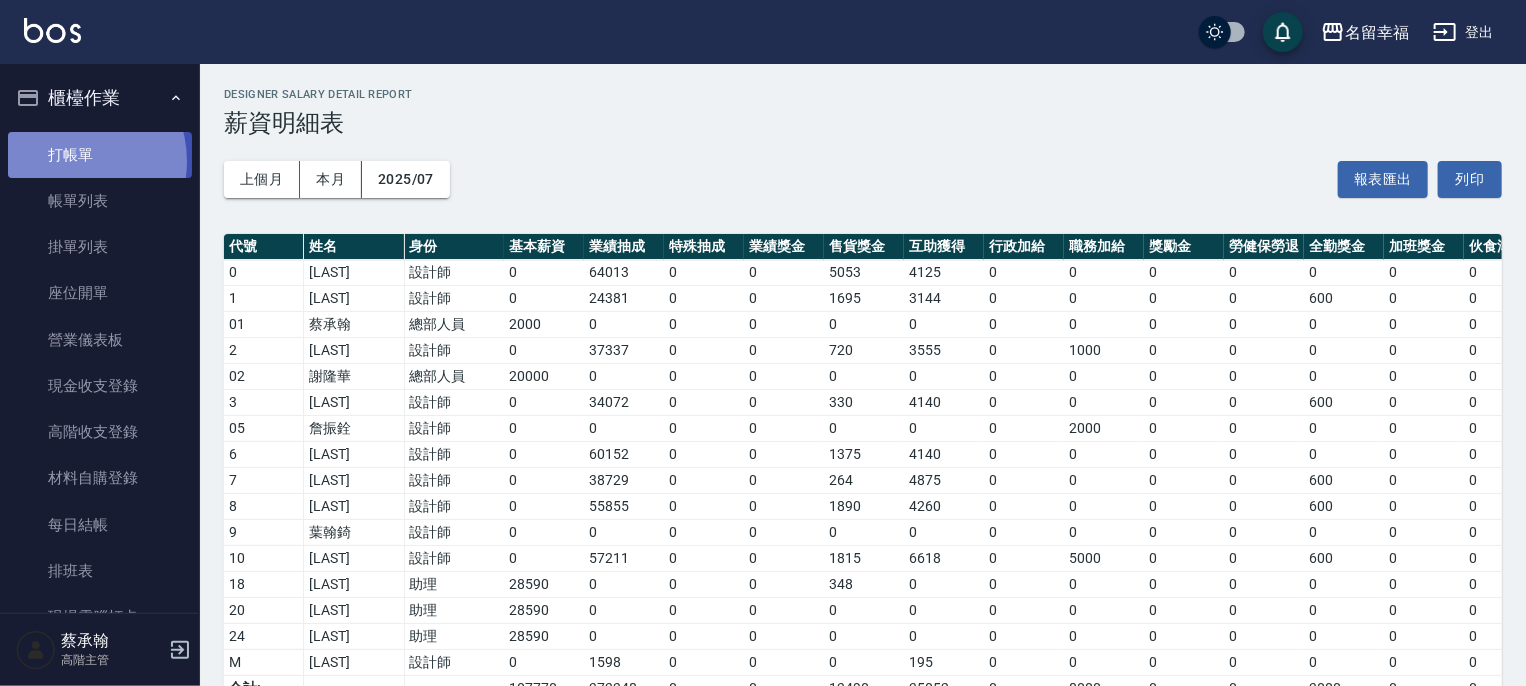 click on "打帳單" at bounding box center [100, 155] 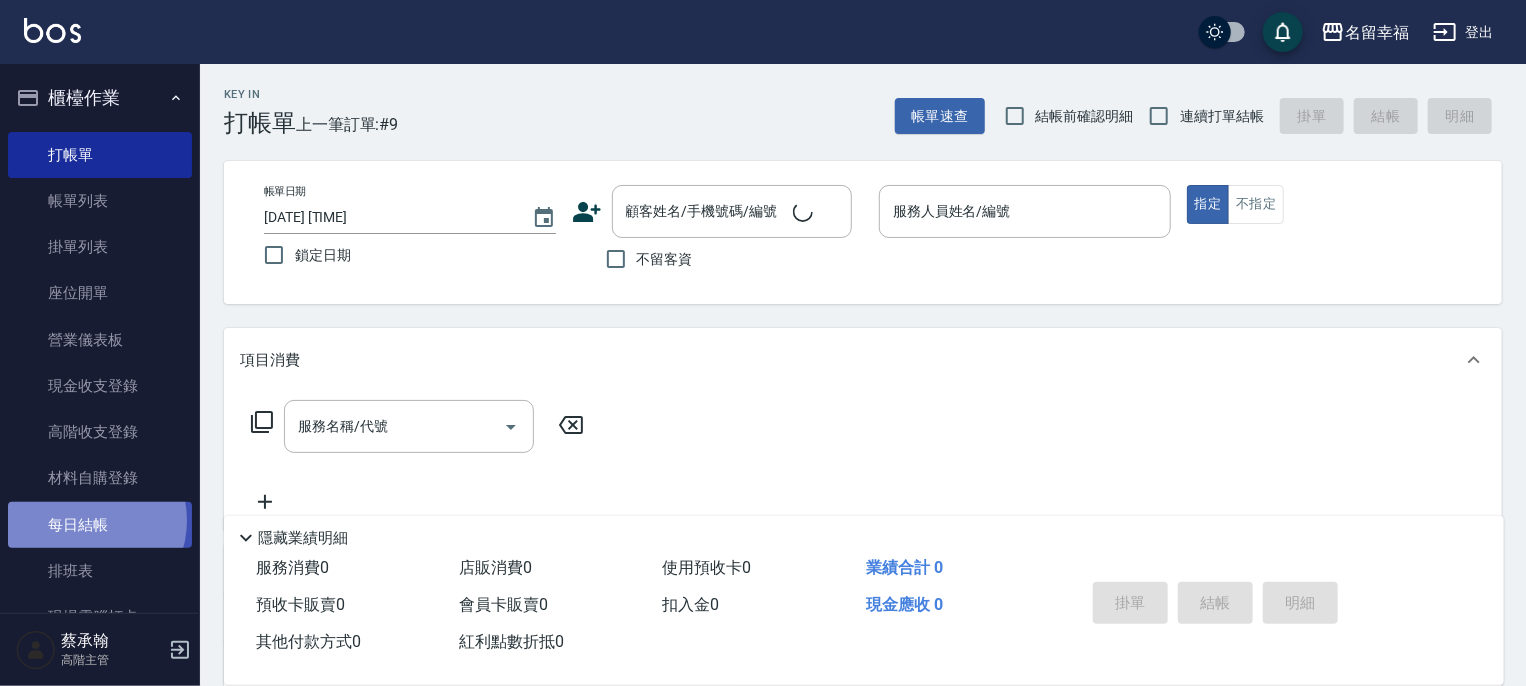 click on "每日結帳" at bounding box center (100, 525) 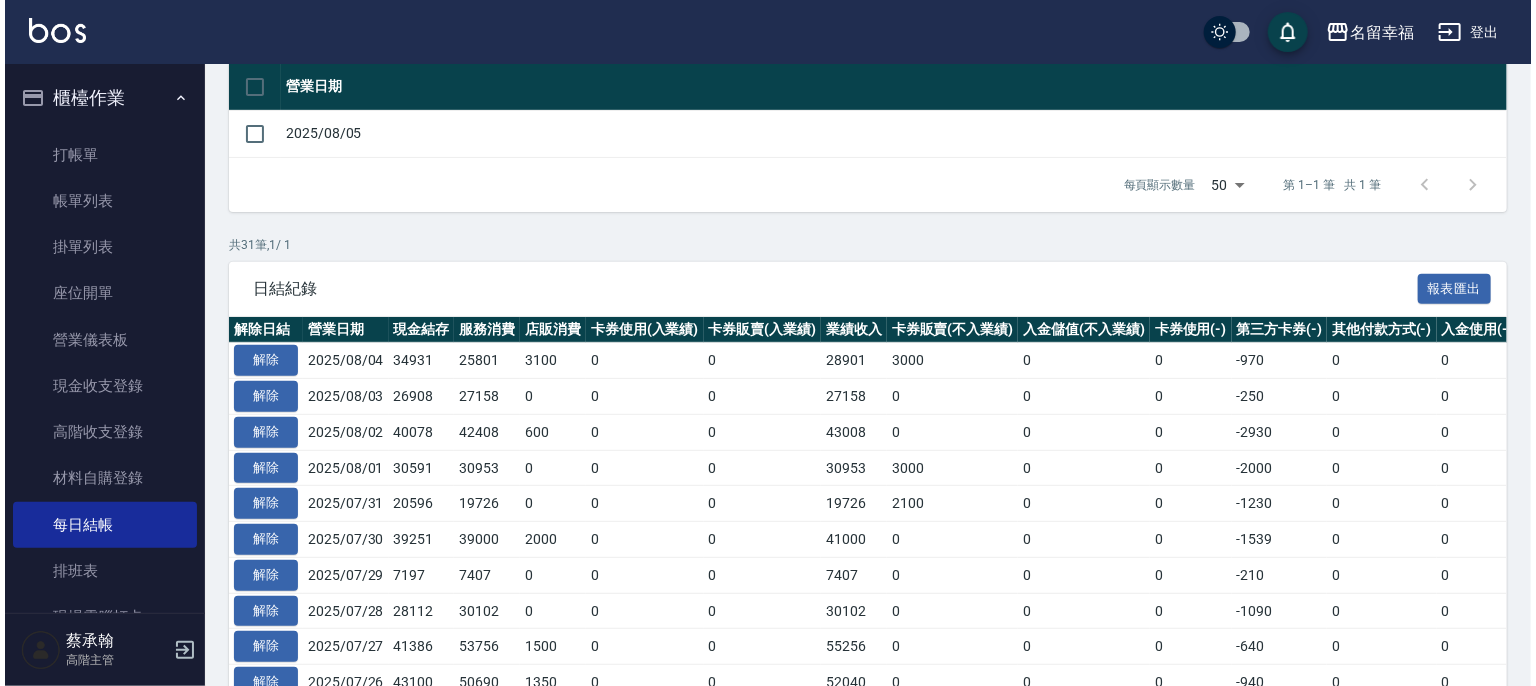 scroll, scrollTop: 300, scrollLeft: 0, axis: vertical 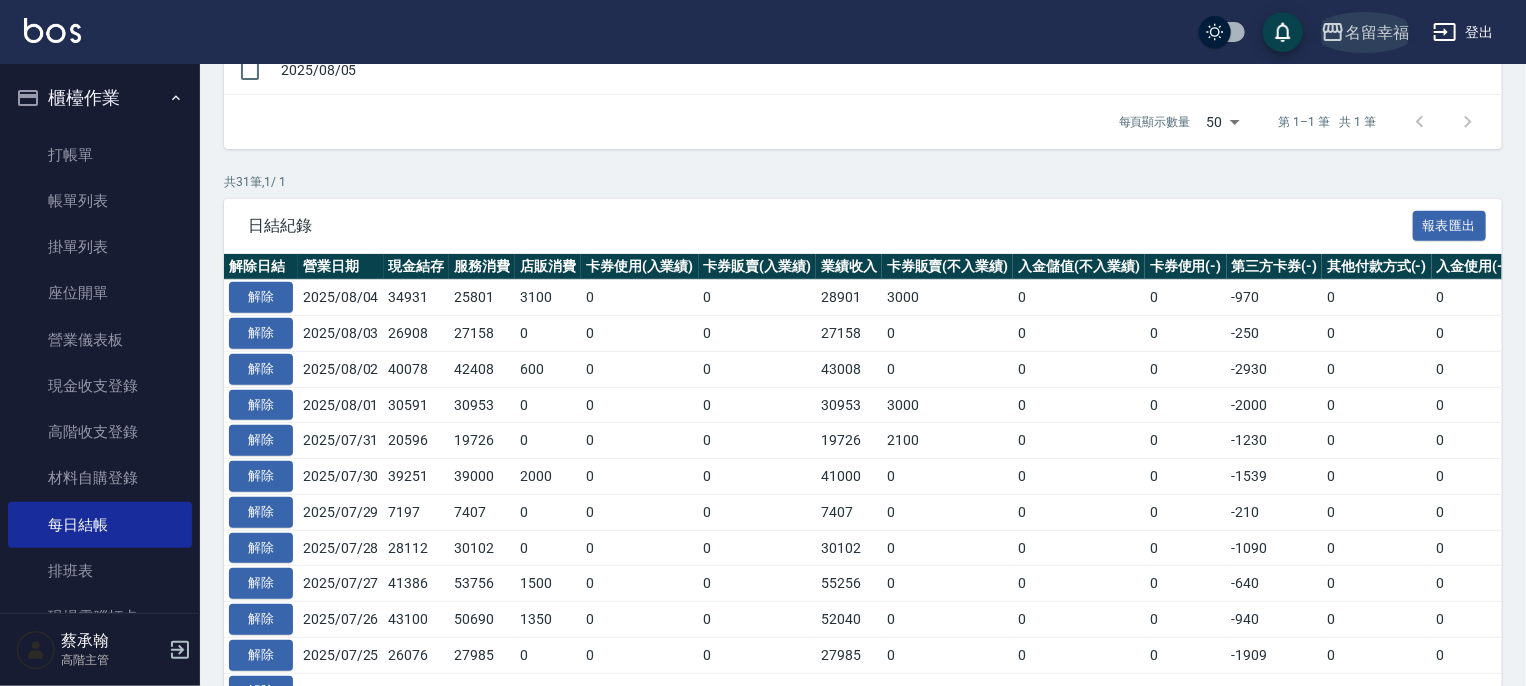 click on "名留幸福" at bounding box center (1377, 32) 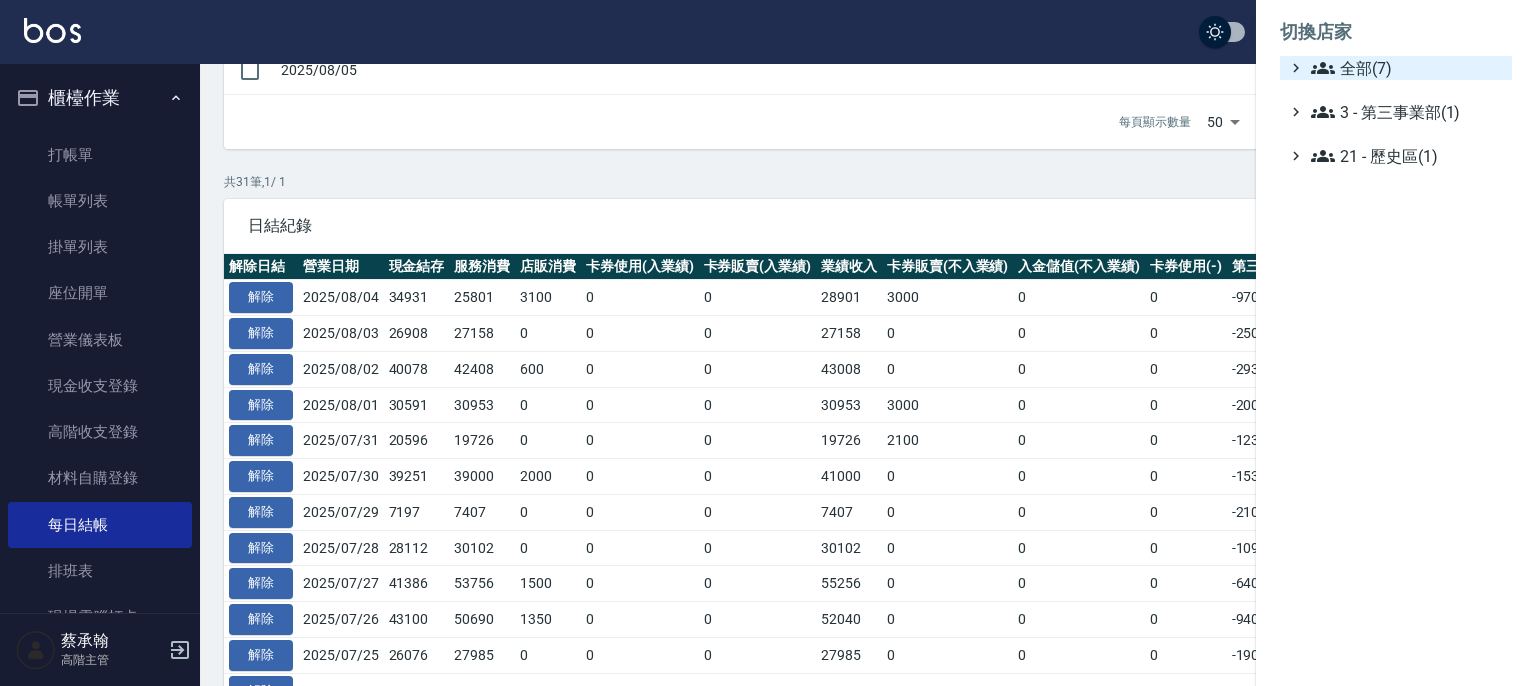 click on "全部(7)" at bounding box center (1407, 68) 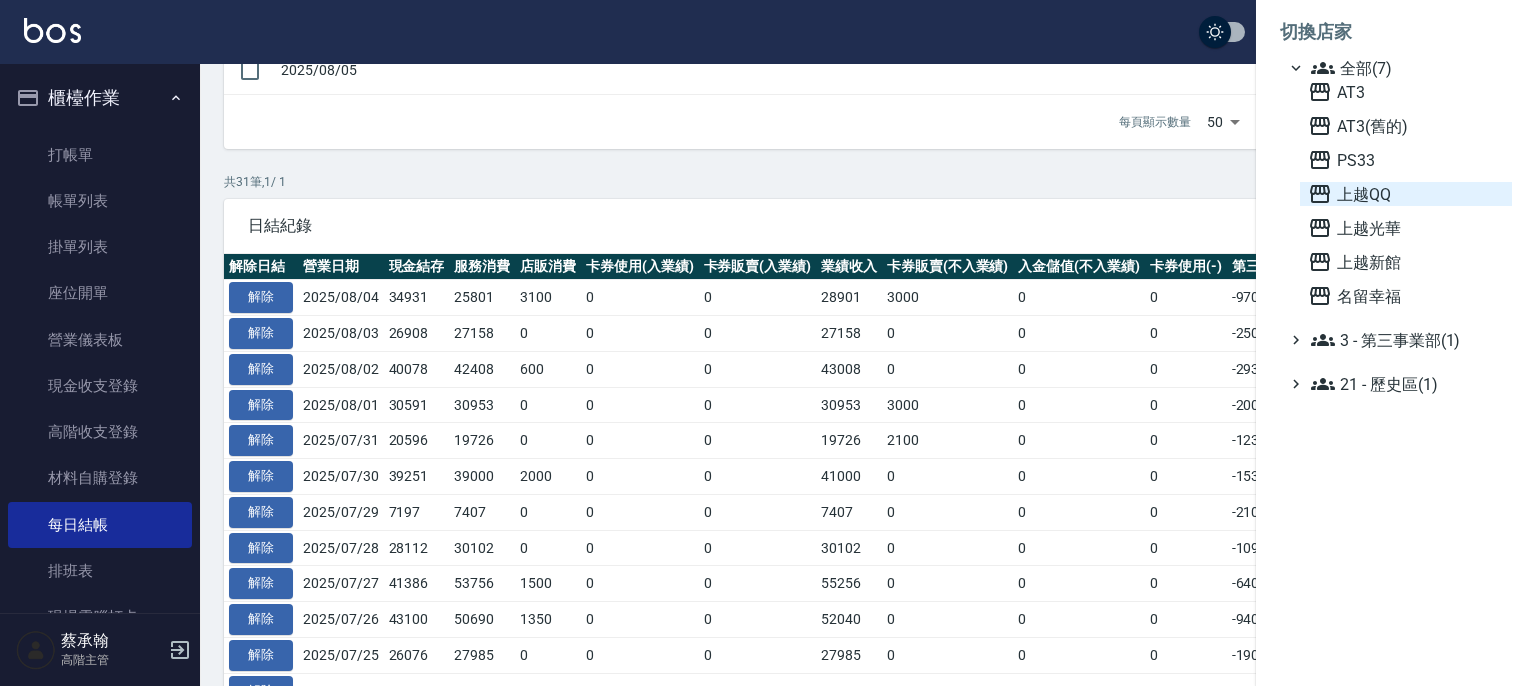 click on "上越QQ" at bounding box center [1406, 194] 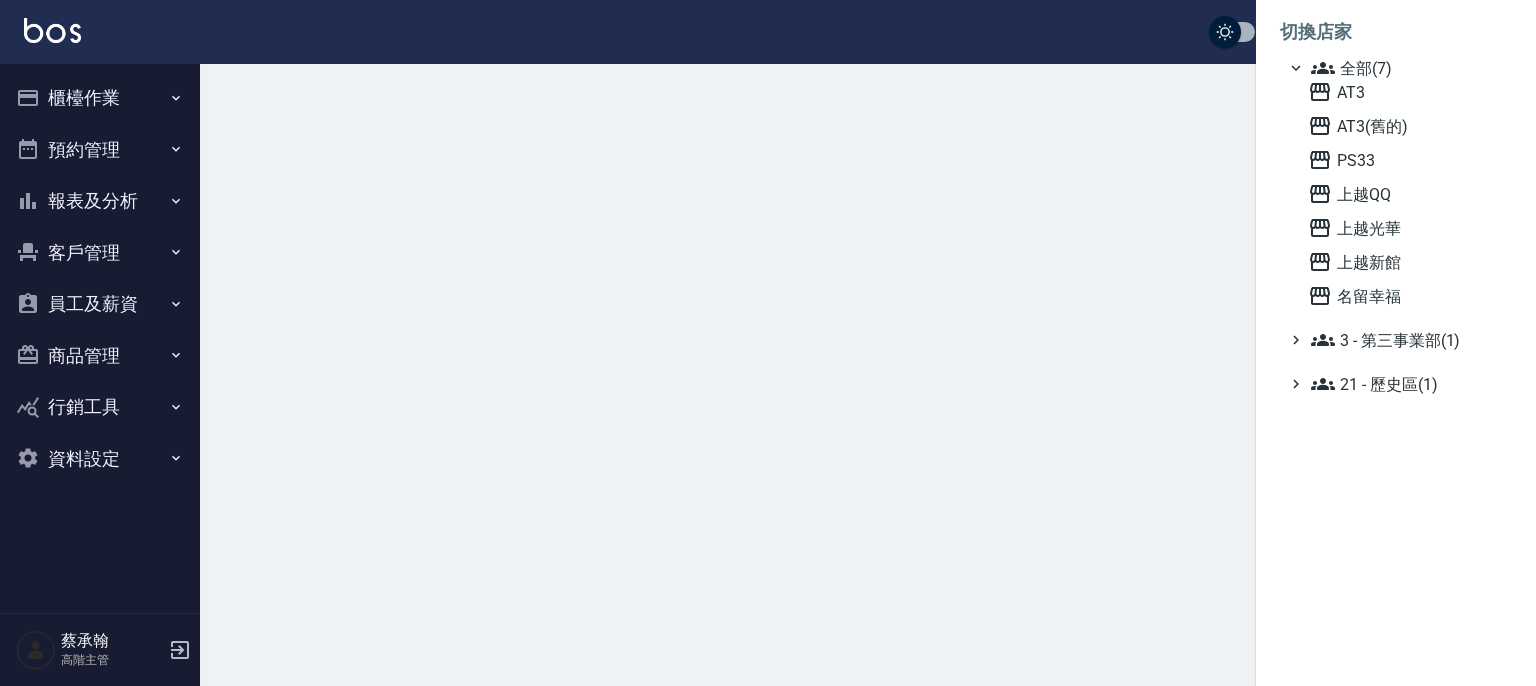 scroll, scrollTop: 0, scrollLeft: 0, axis: both 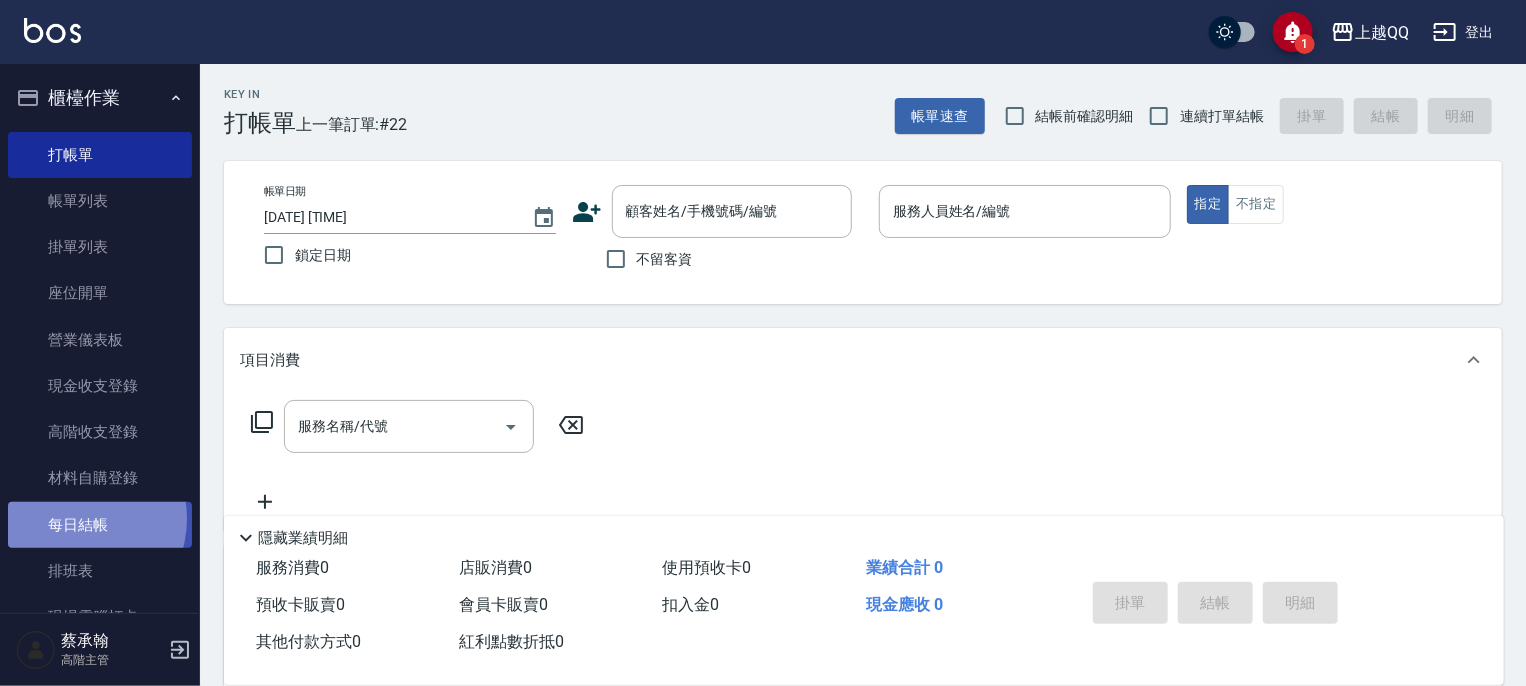 click on "每日結帳" at bounding box center (100, 525) 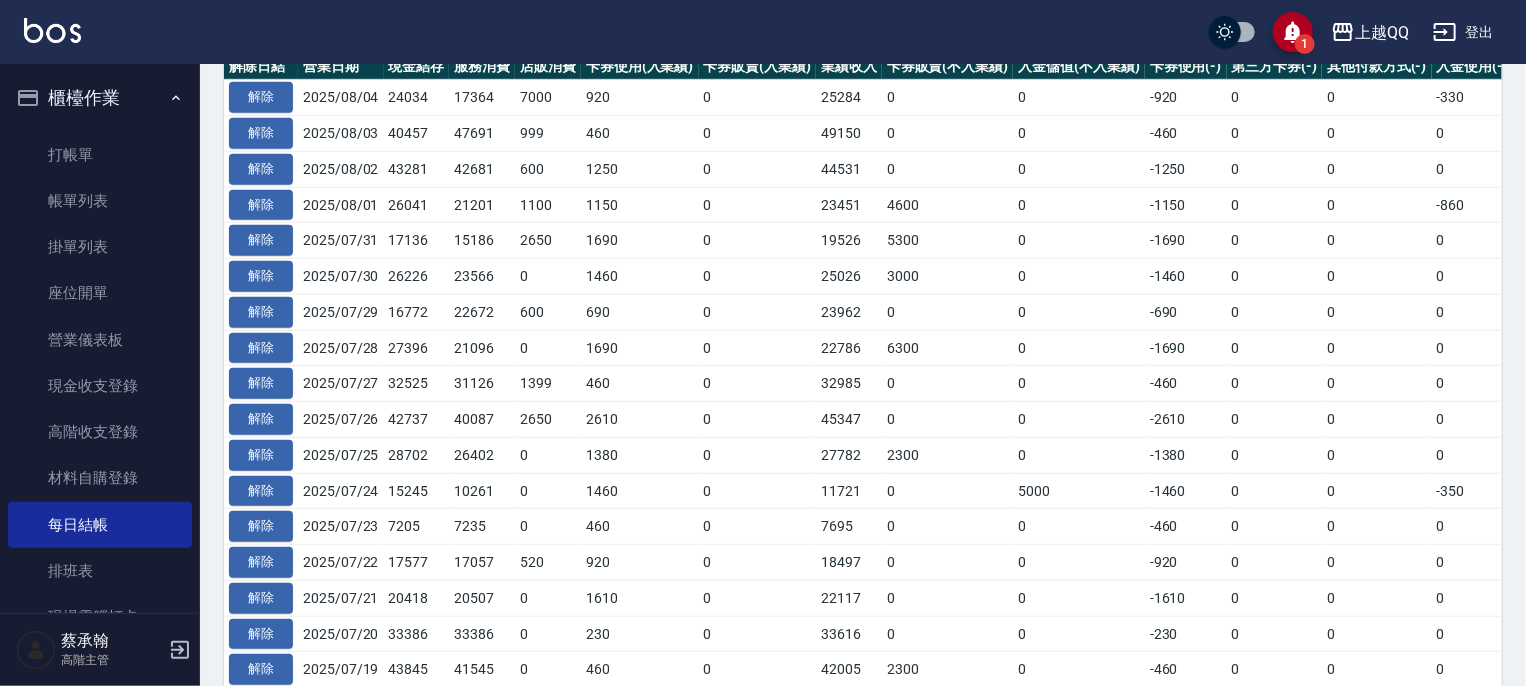 scroll, scrollTop: 0, scrollLeft: 0, axis: both 